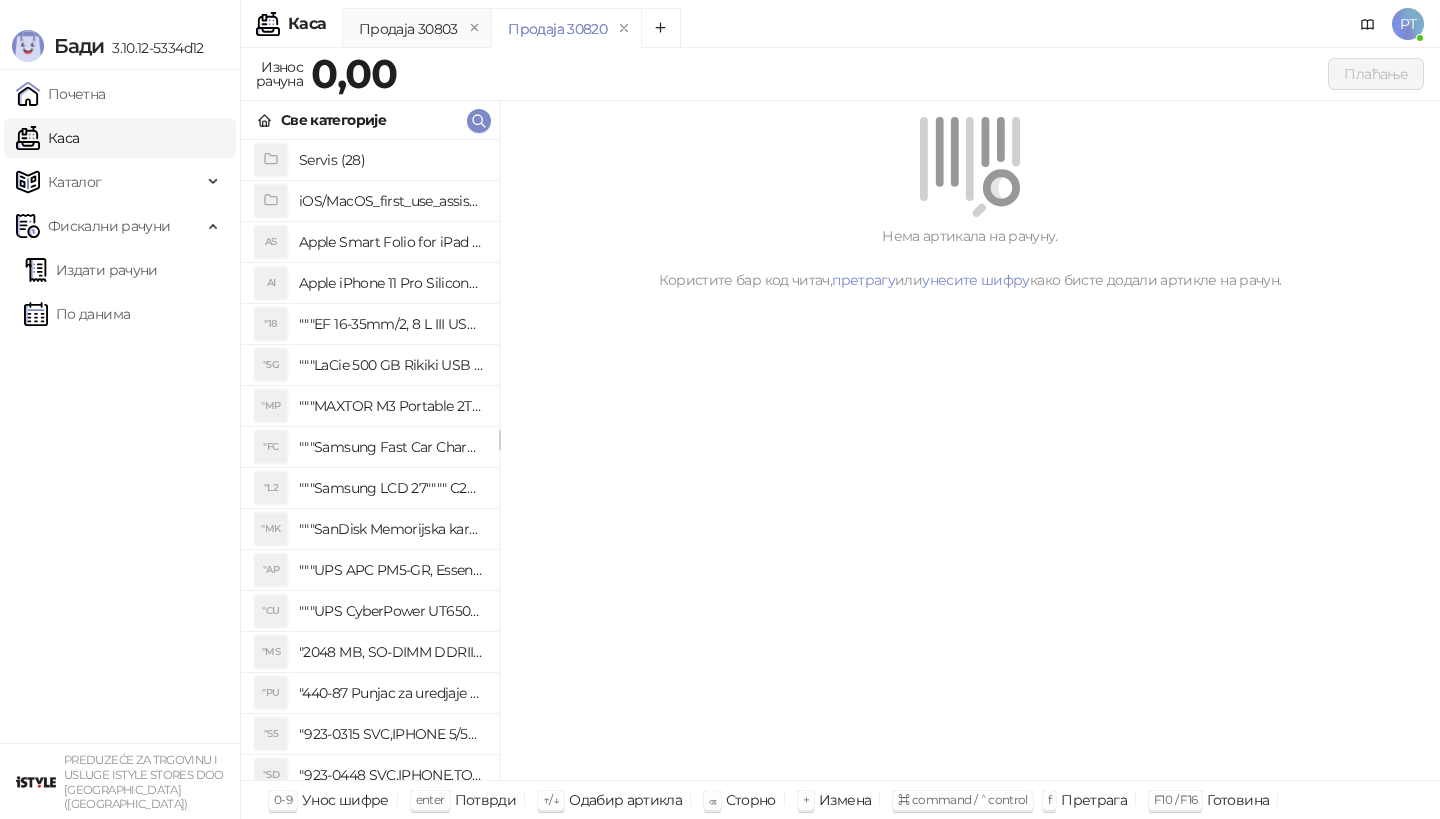 scroll, scrollTop: 0, scrollLeft: 0, axis: both 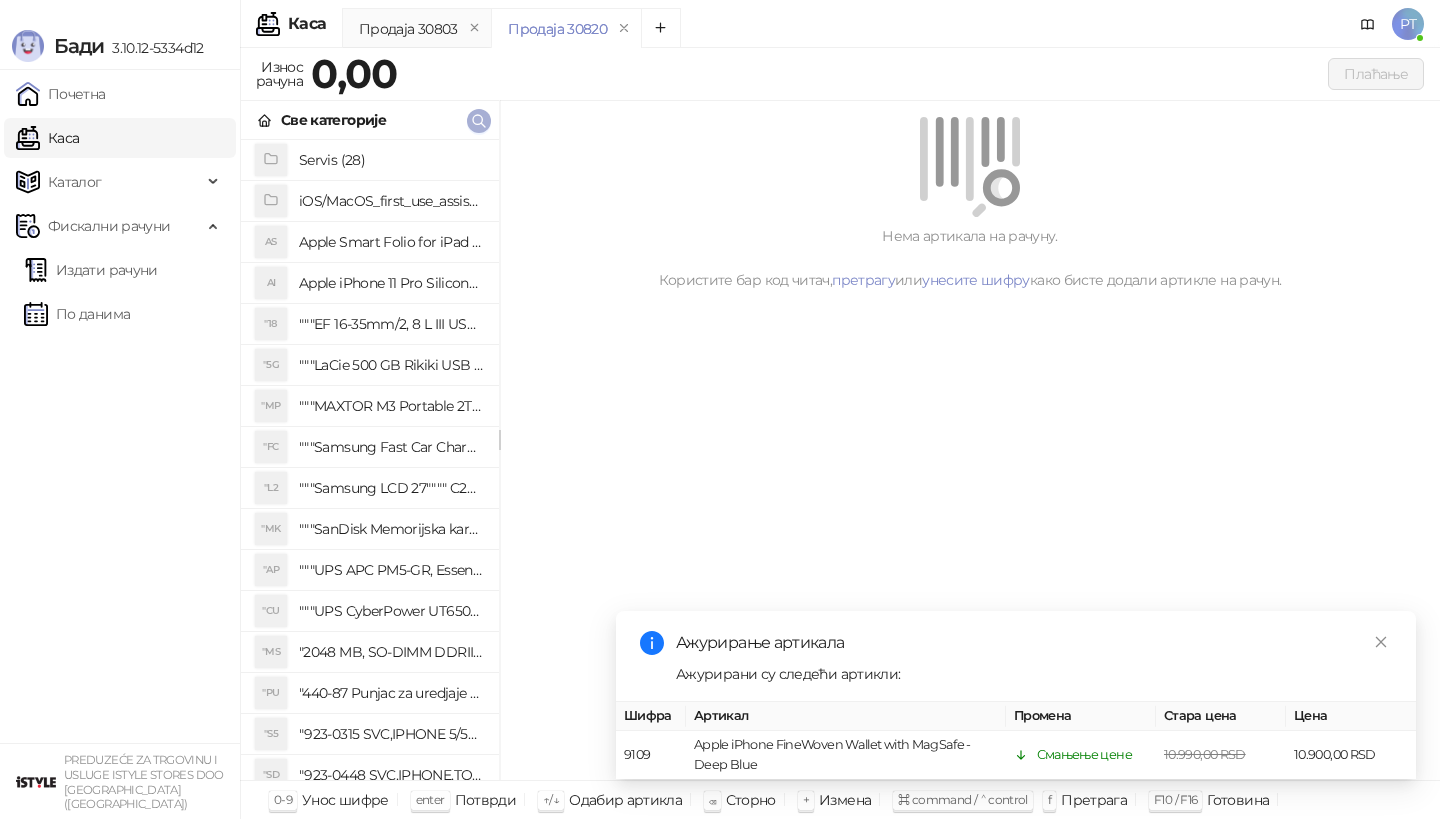 click 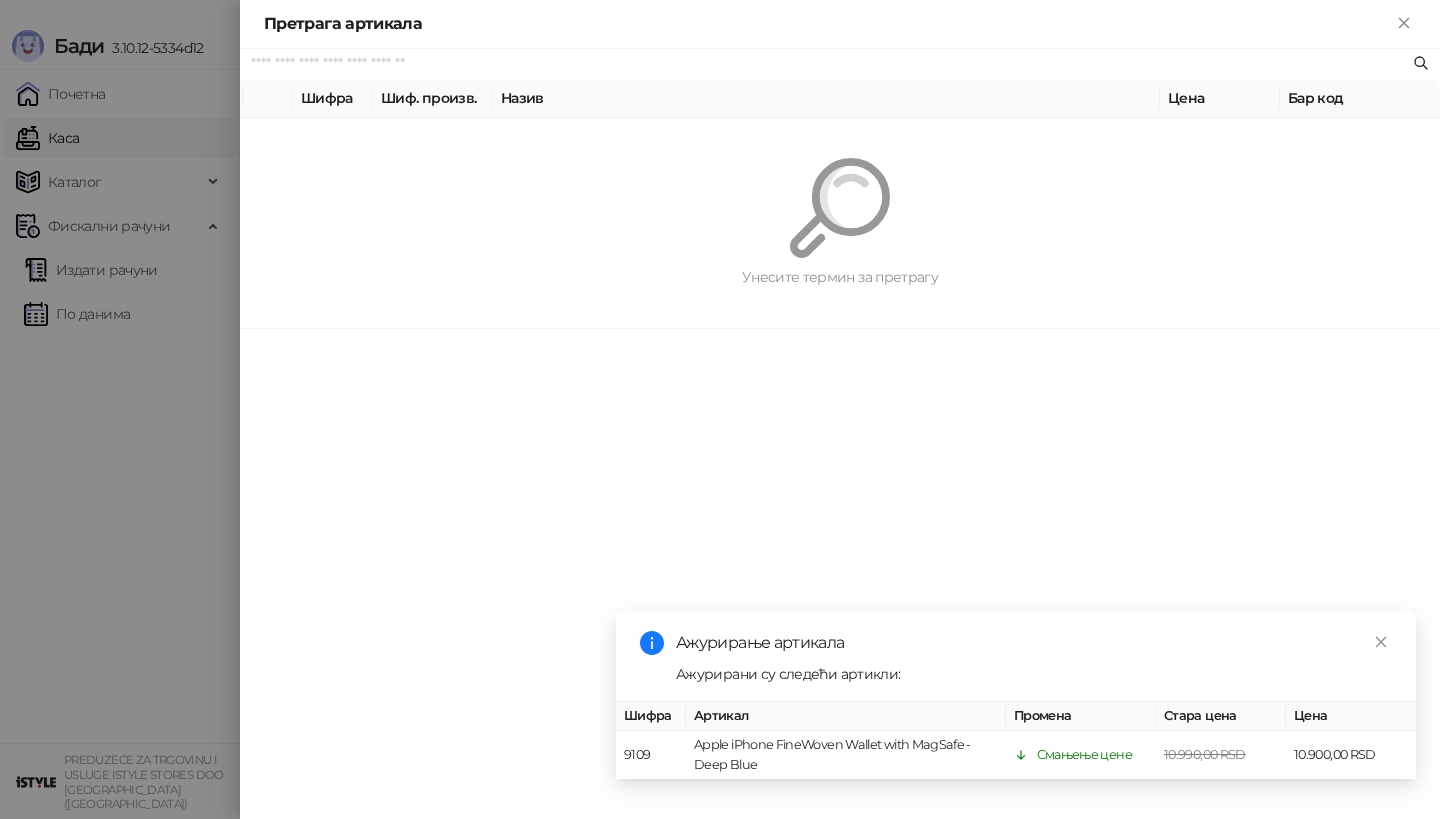 paste on "*********" 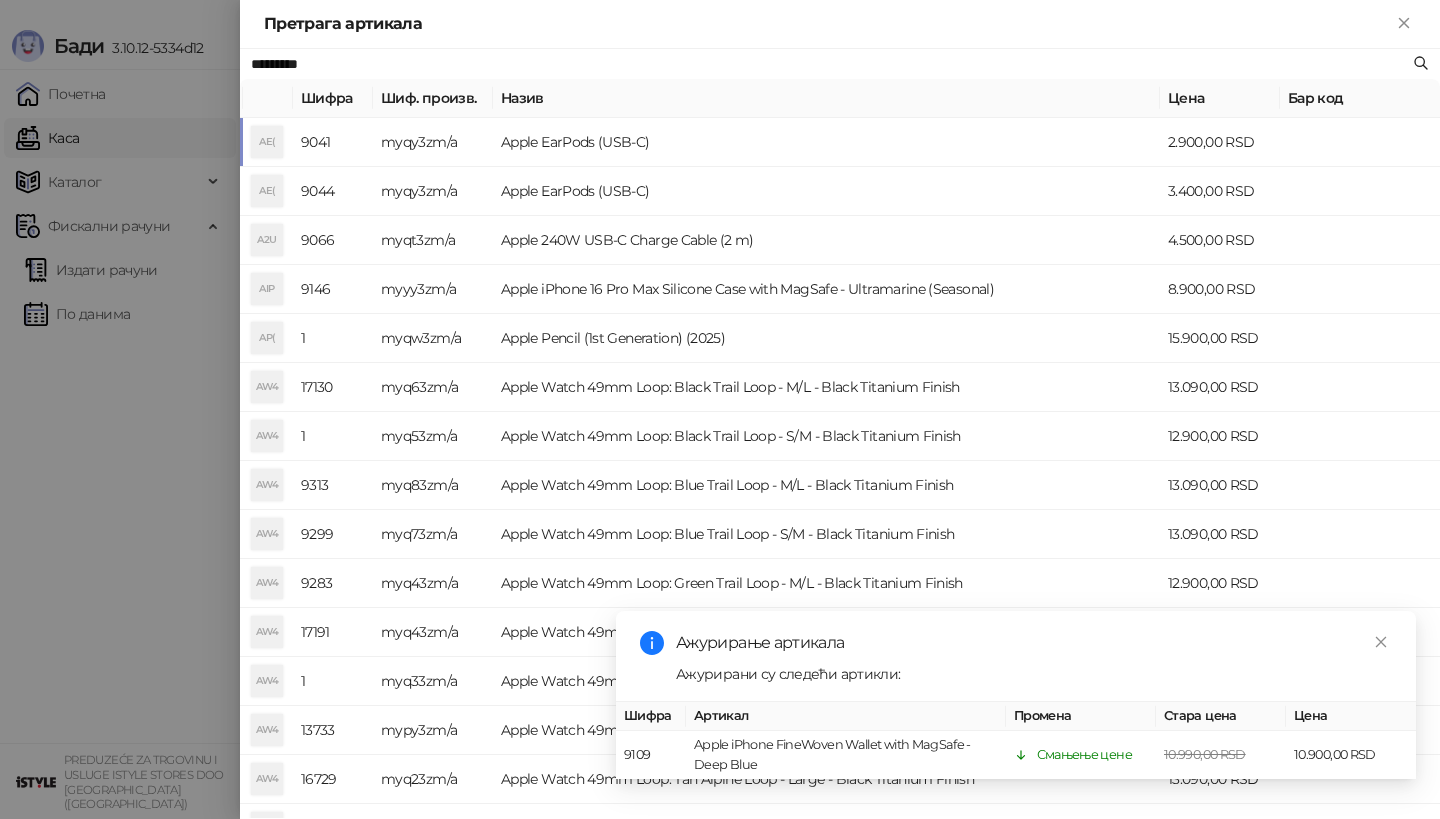 click on "AE(" at bounding box center (267, 142) 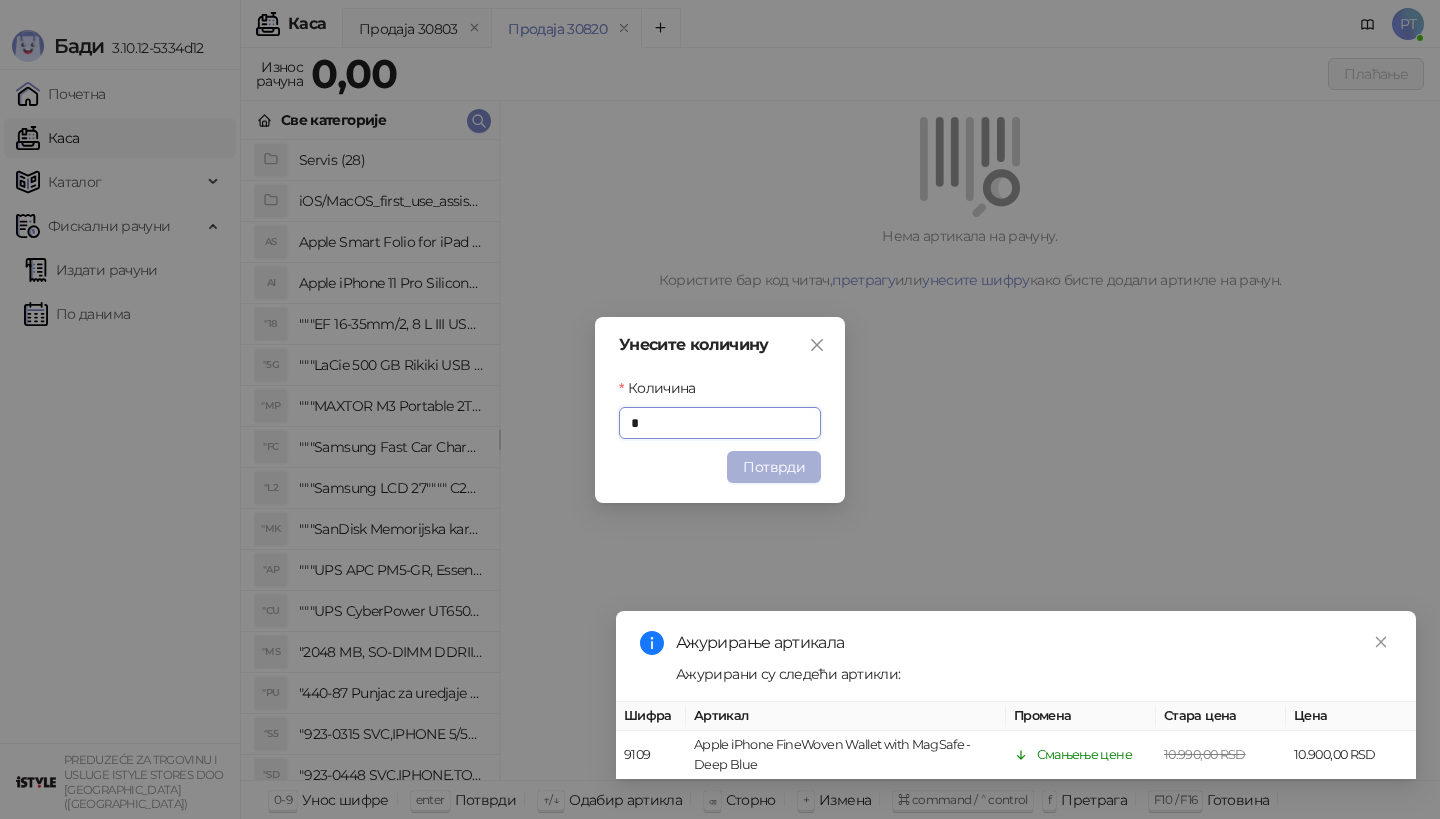 click on "Потврди" at bounding box center [774, 467] 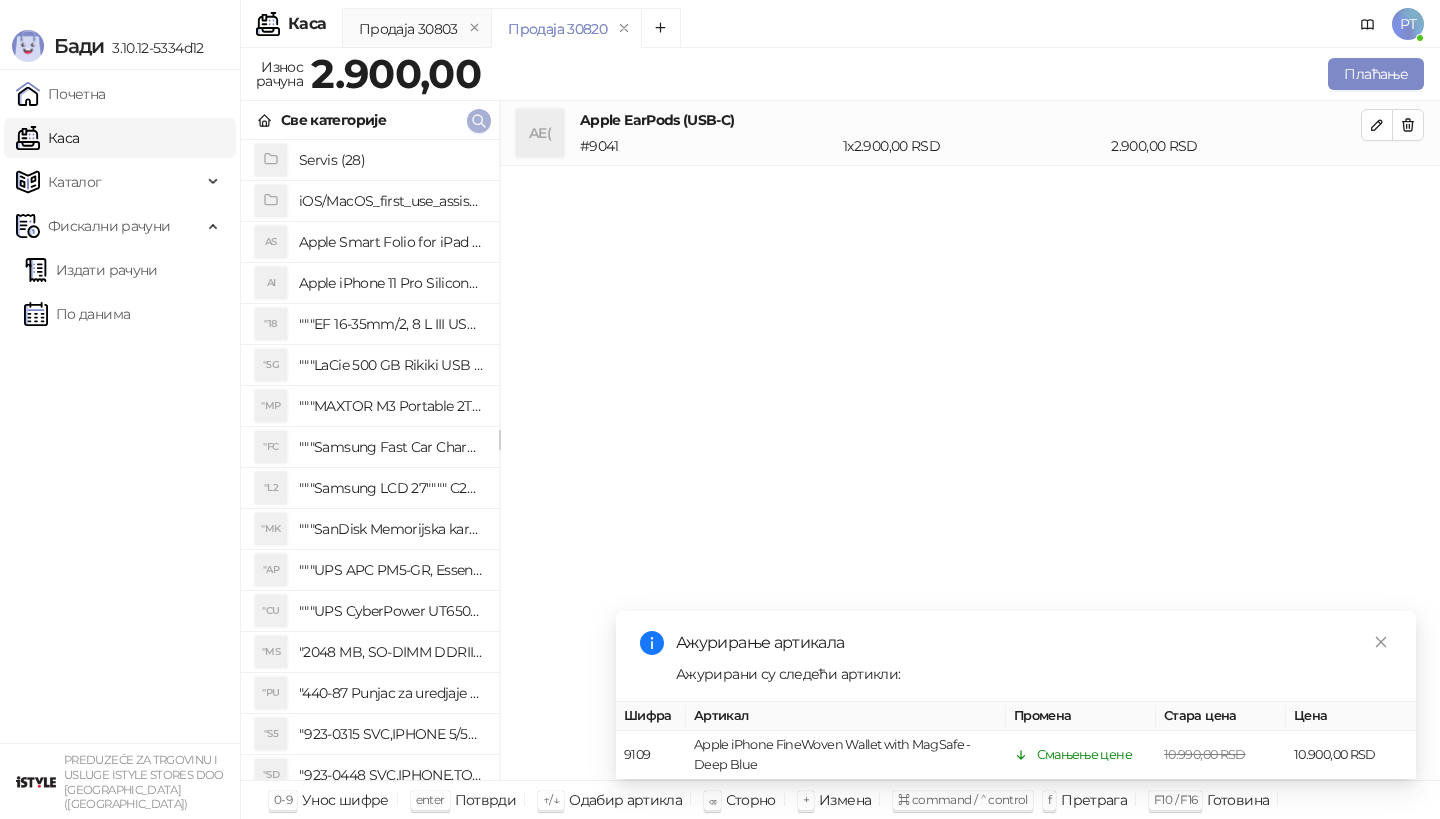 click 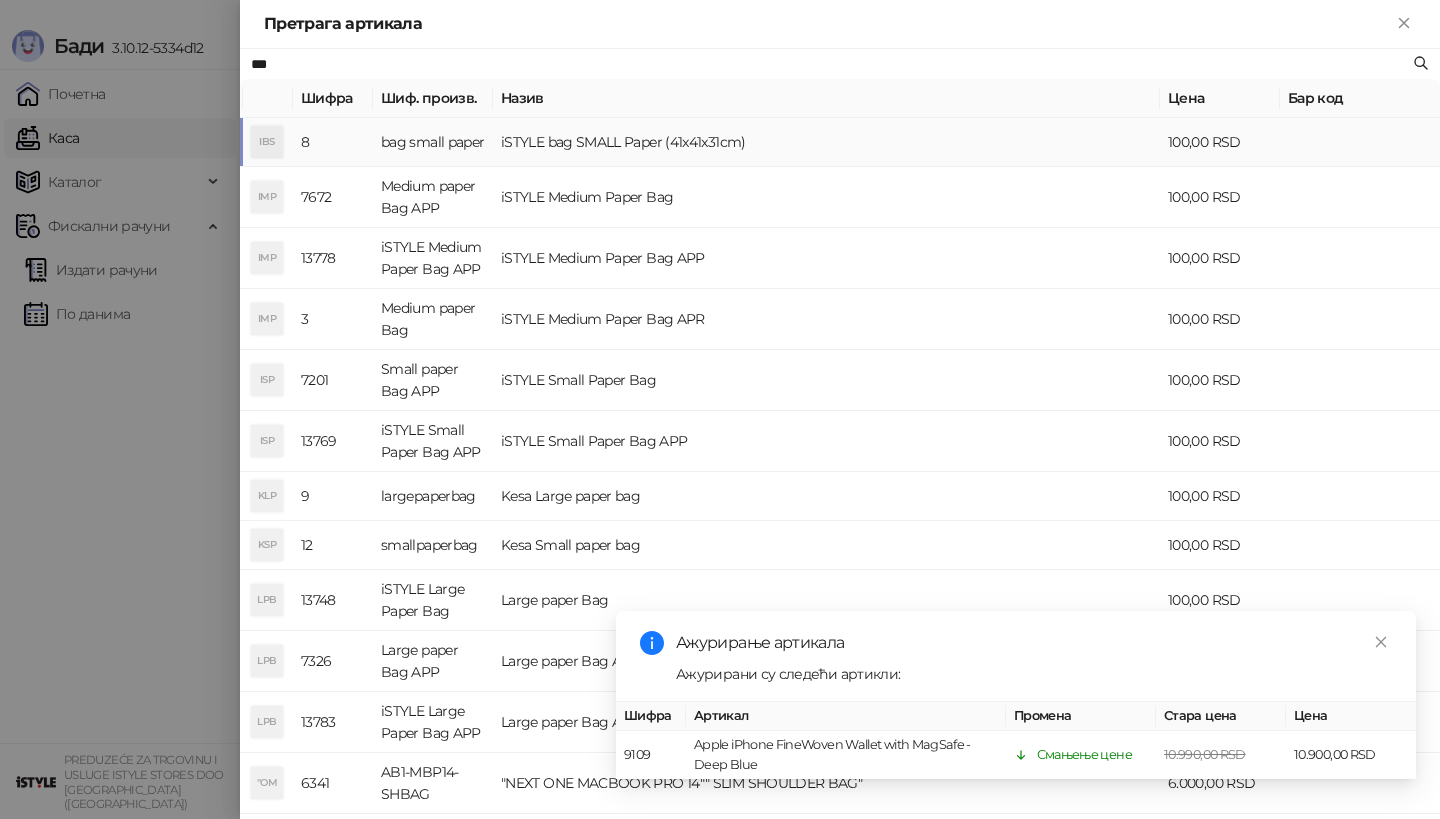 type on "***" 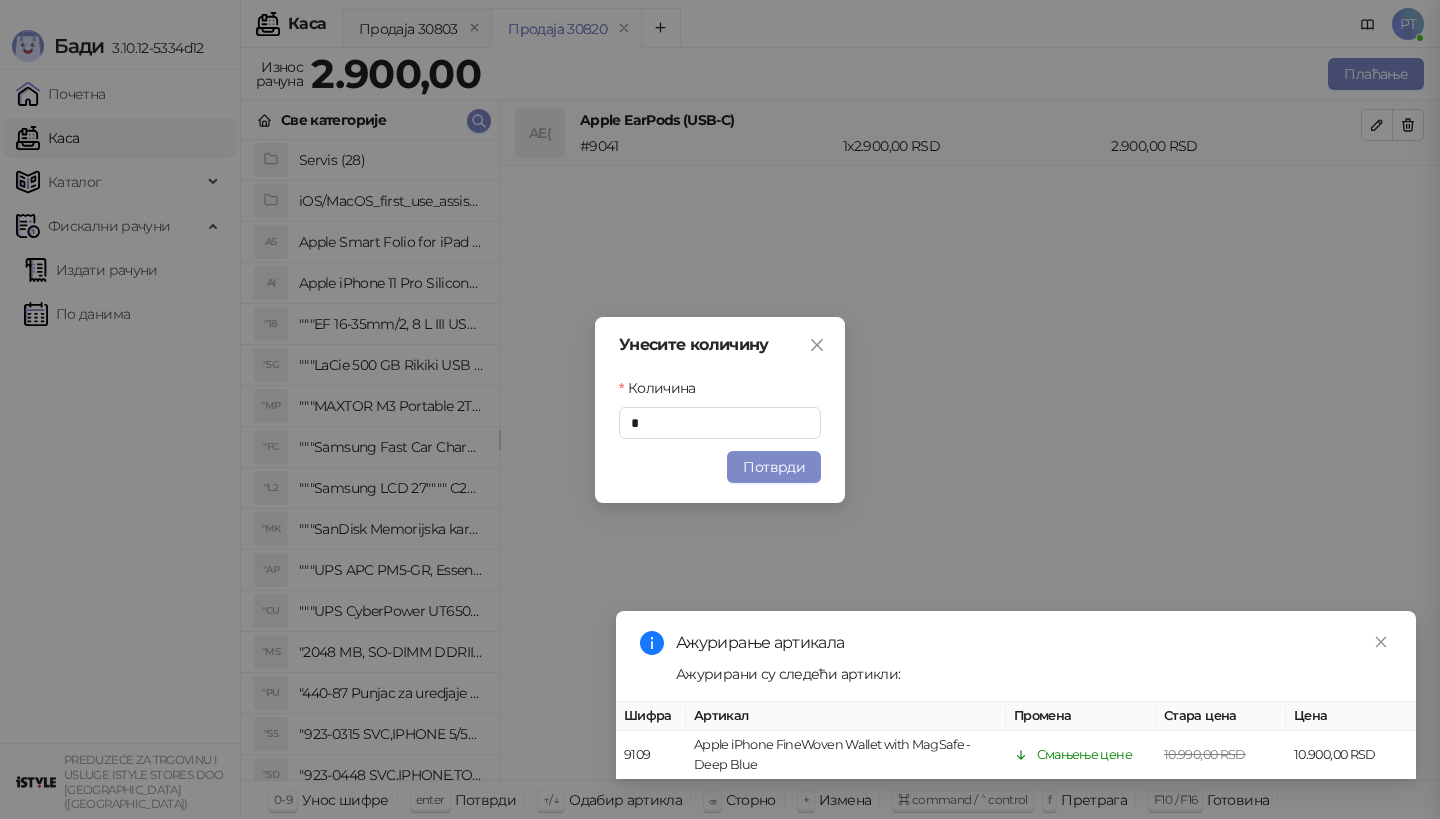 type 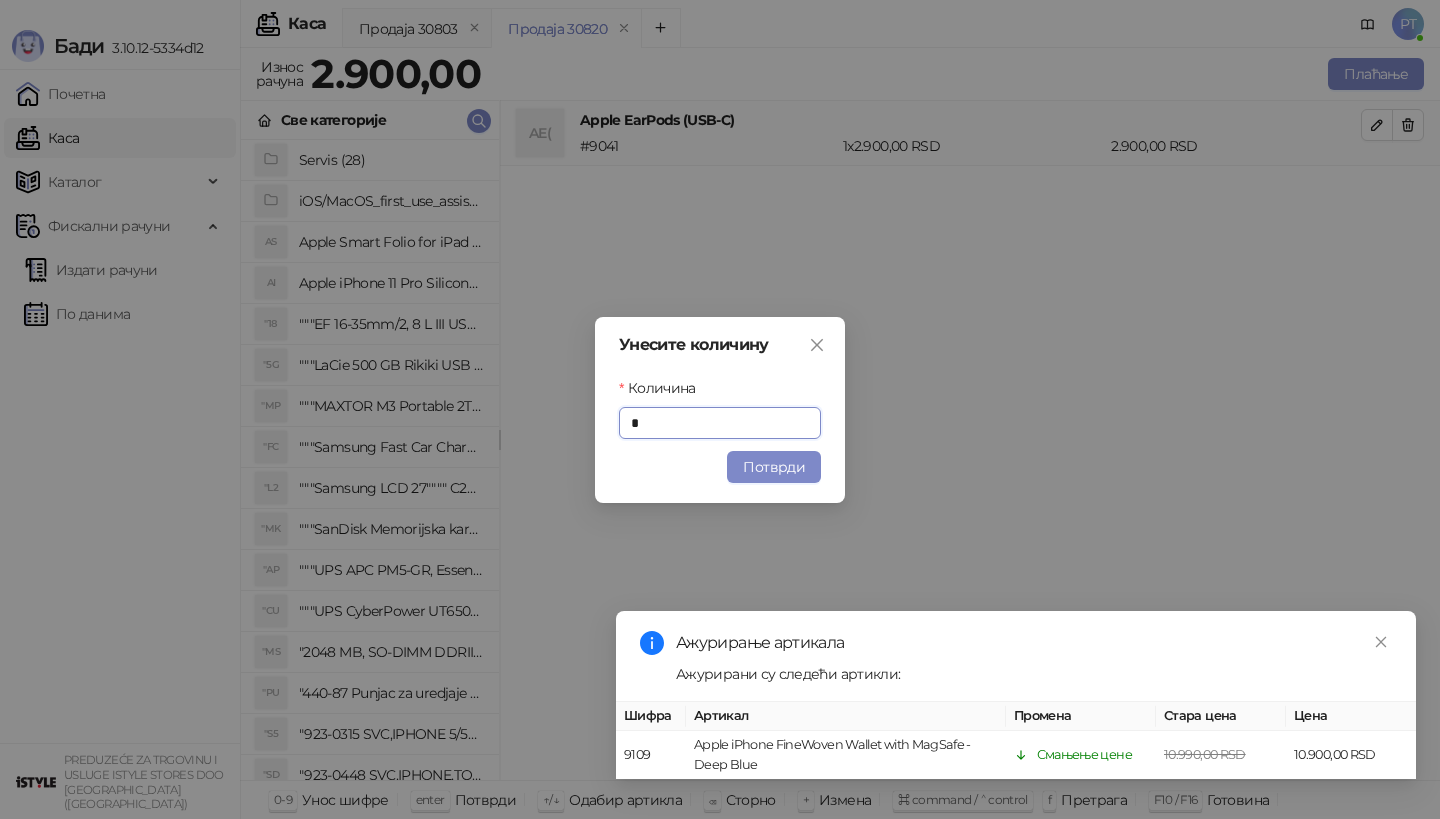 click on "Унесите количину Количина * Потврди" at bounding box center (720, 410) 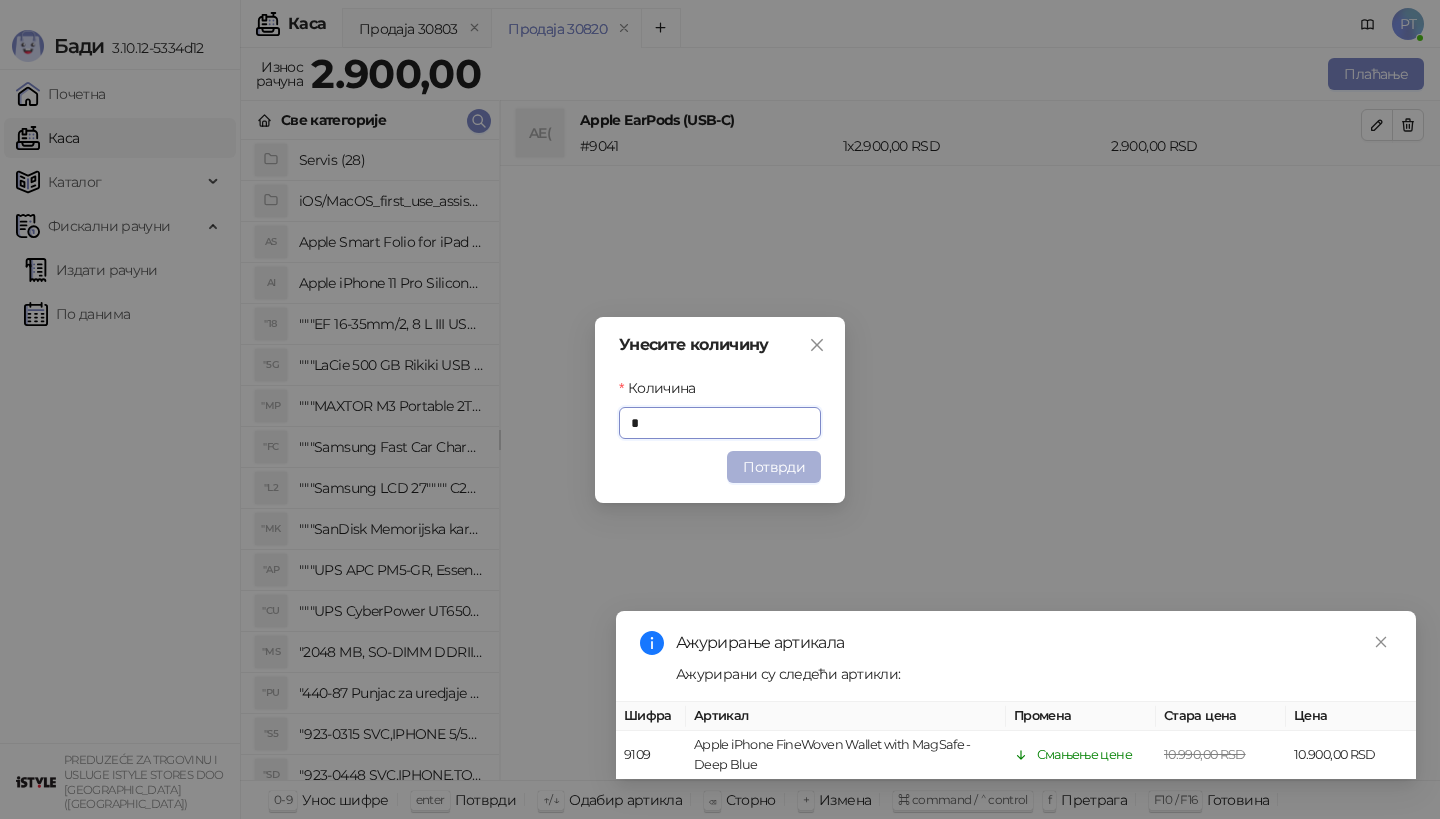 click on "Потврди" at bounding box center (774, 467) 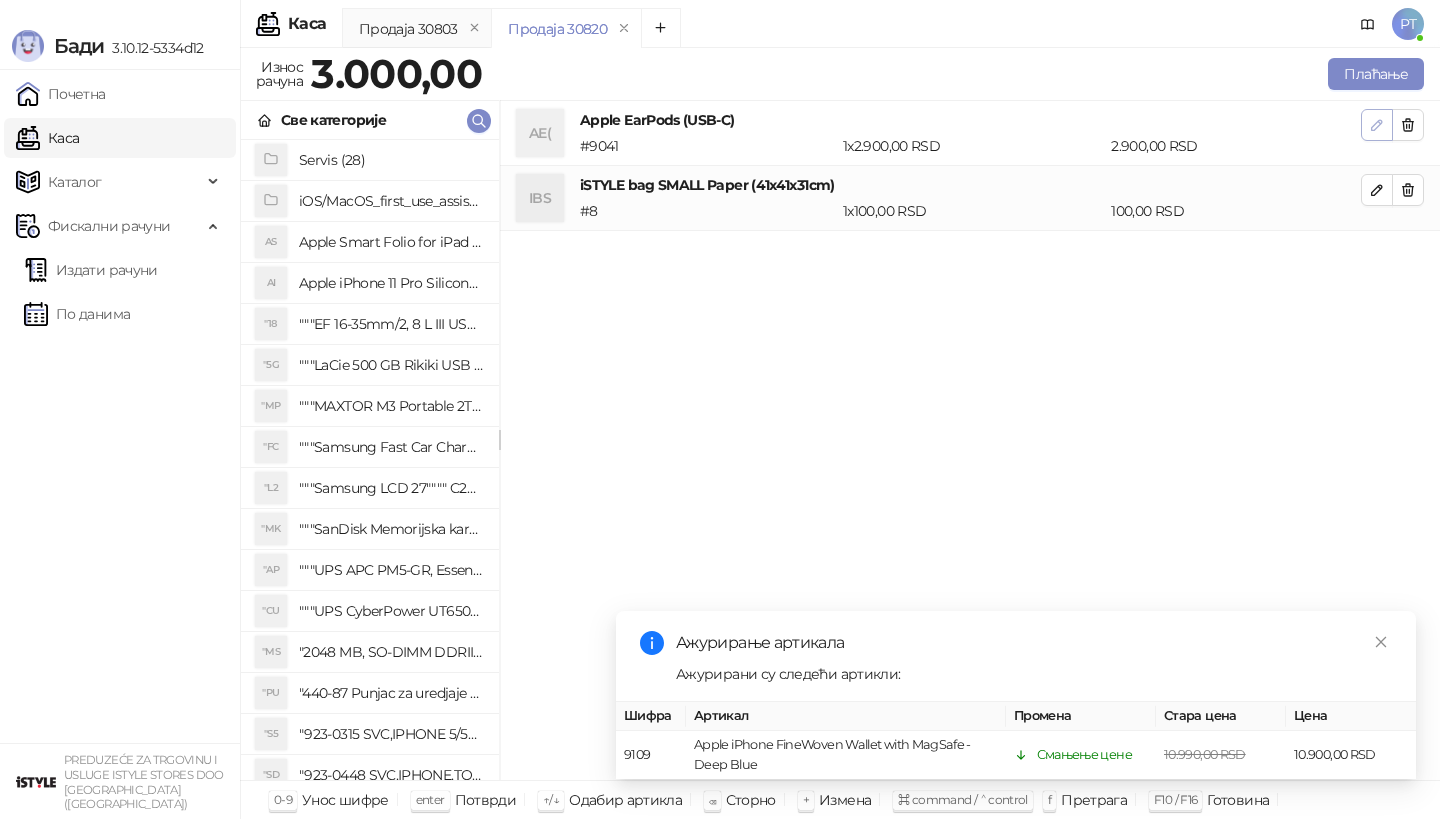 click at bounding box center [1377, 124] 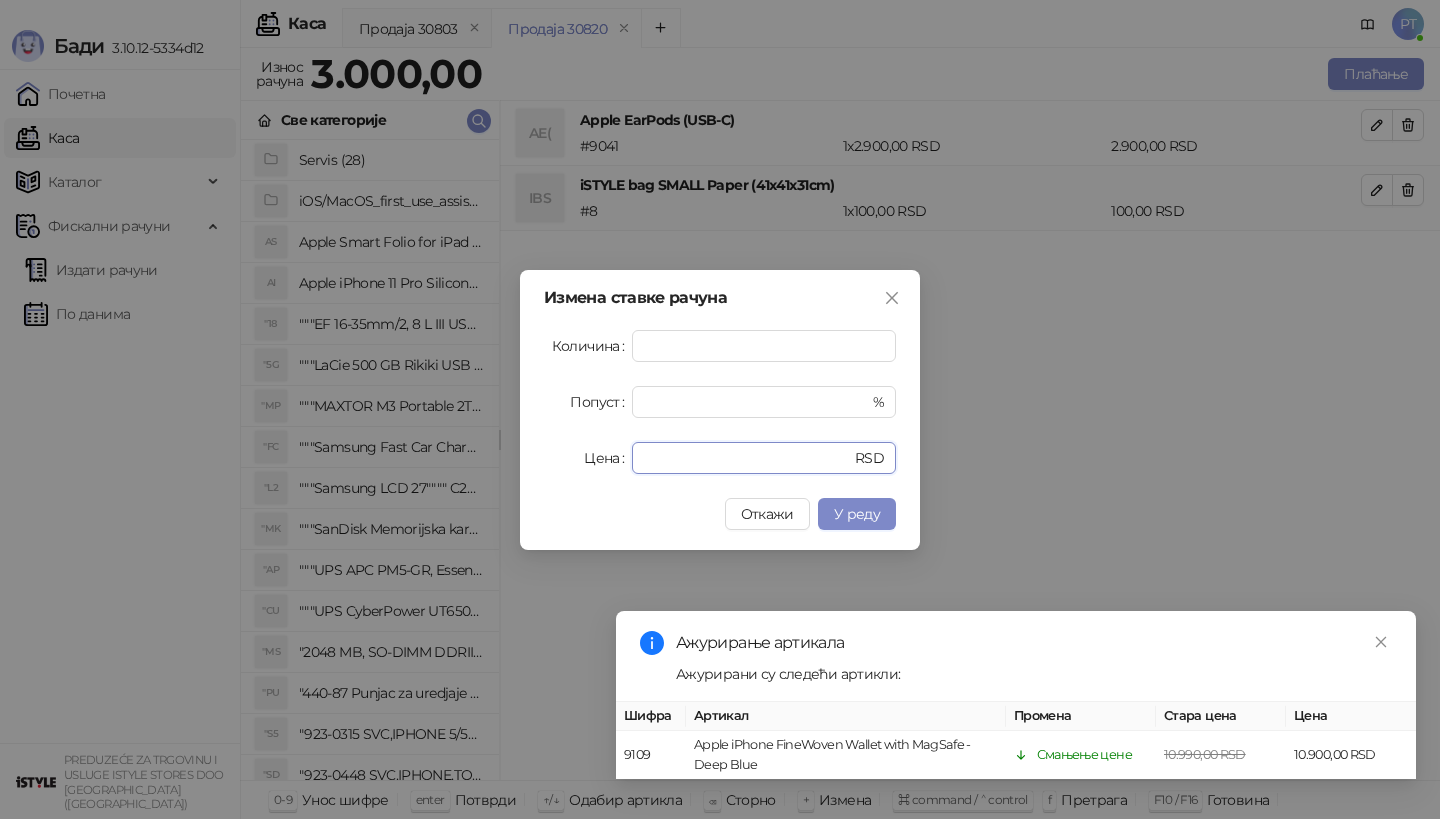 drag, startPoint x: 700, startPoint y: 451, endPoint x: 558, endPoint y: 451, distance: 142 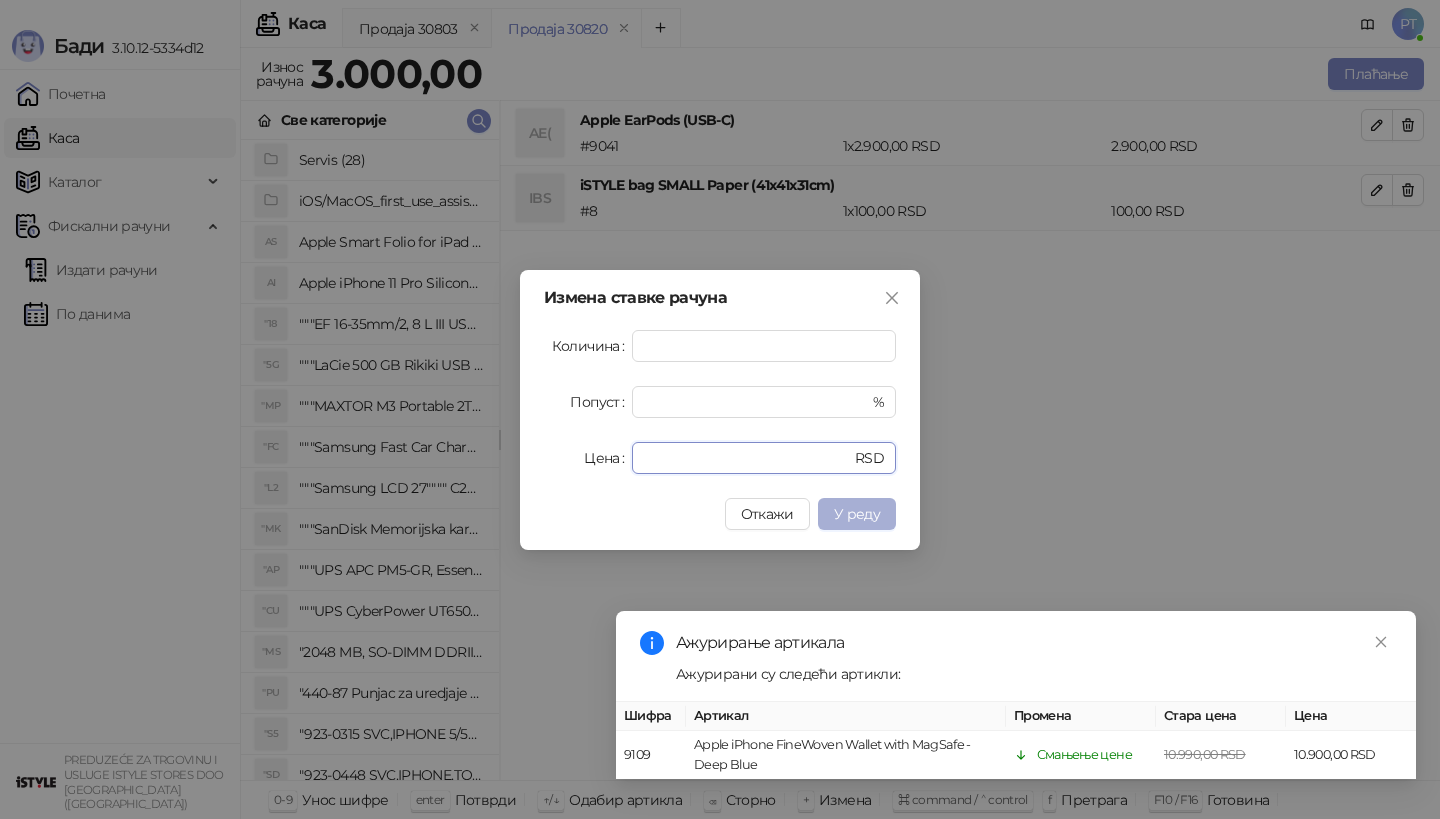 type on "****" 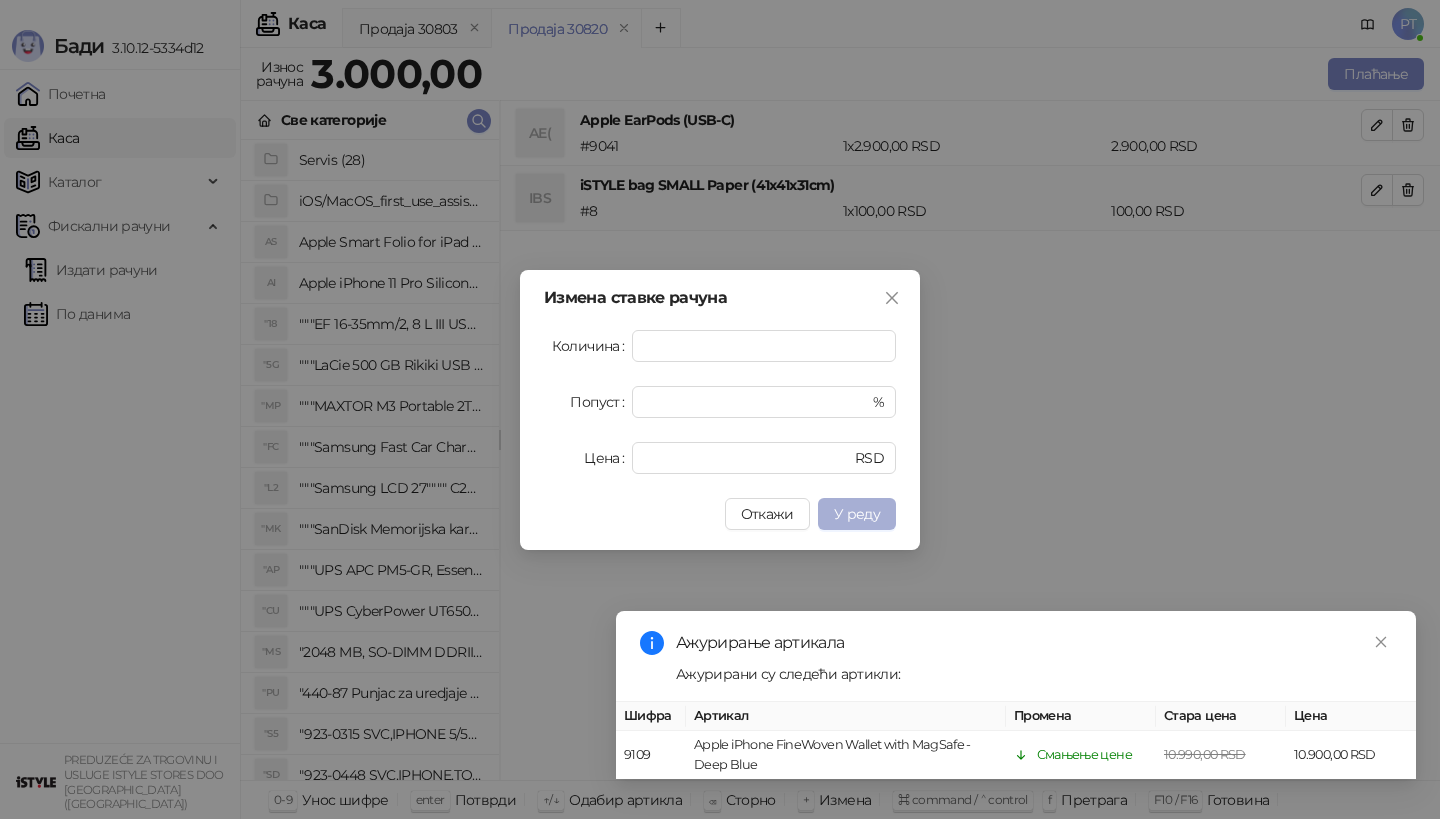 click on "У реду" at bounding box center [857, 514] 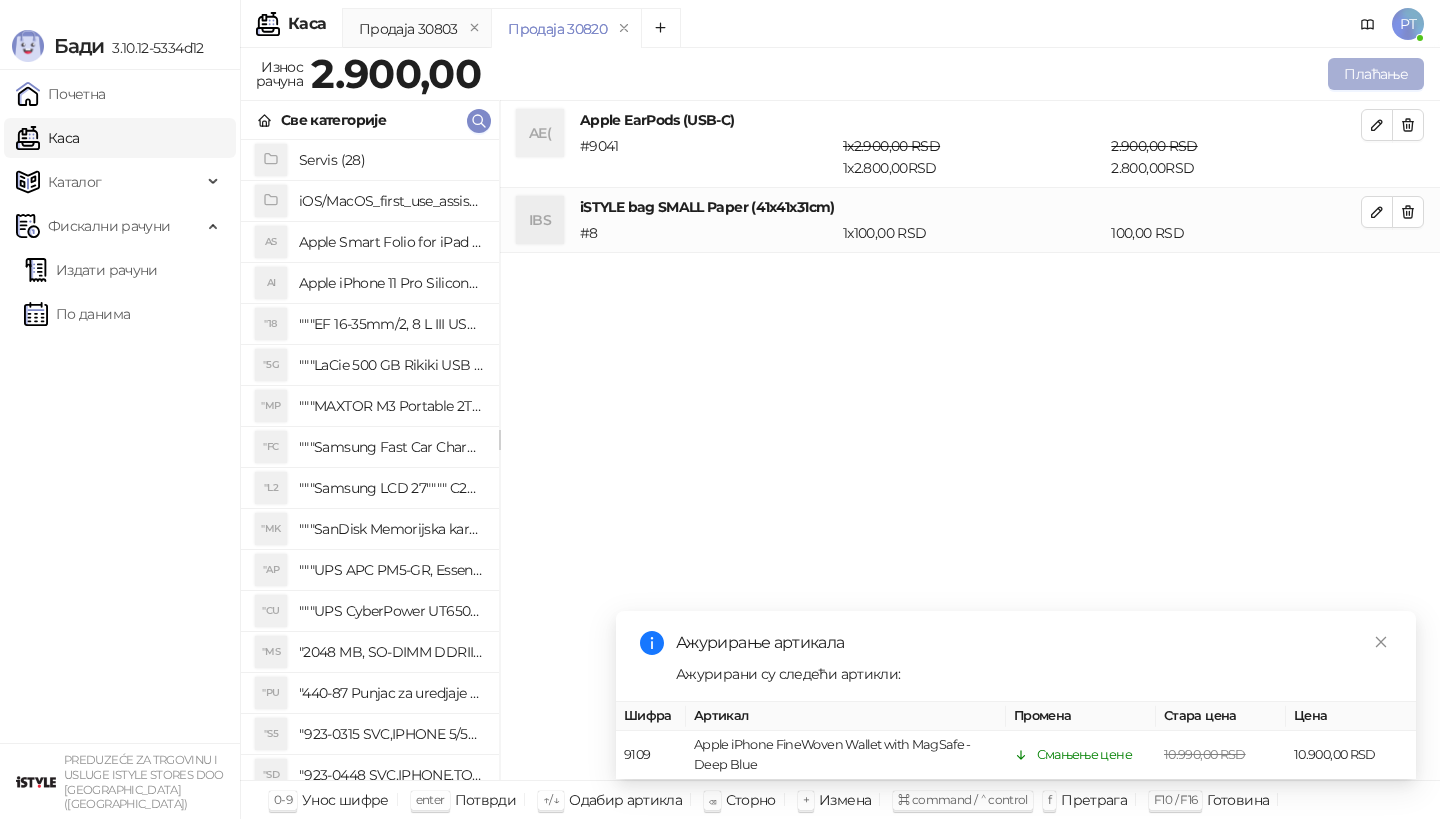click on "Плаћање" at bounding box center (1376, 74) 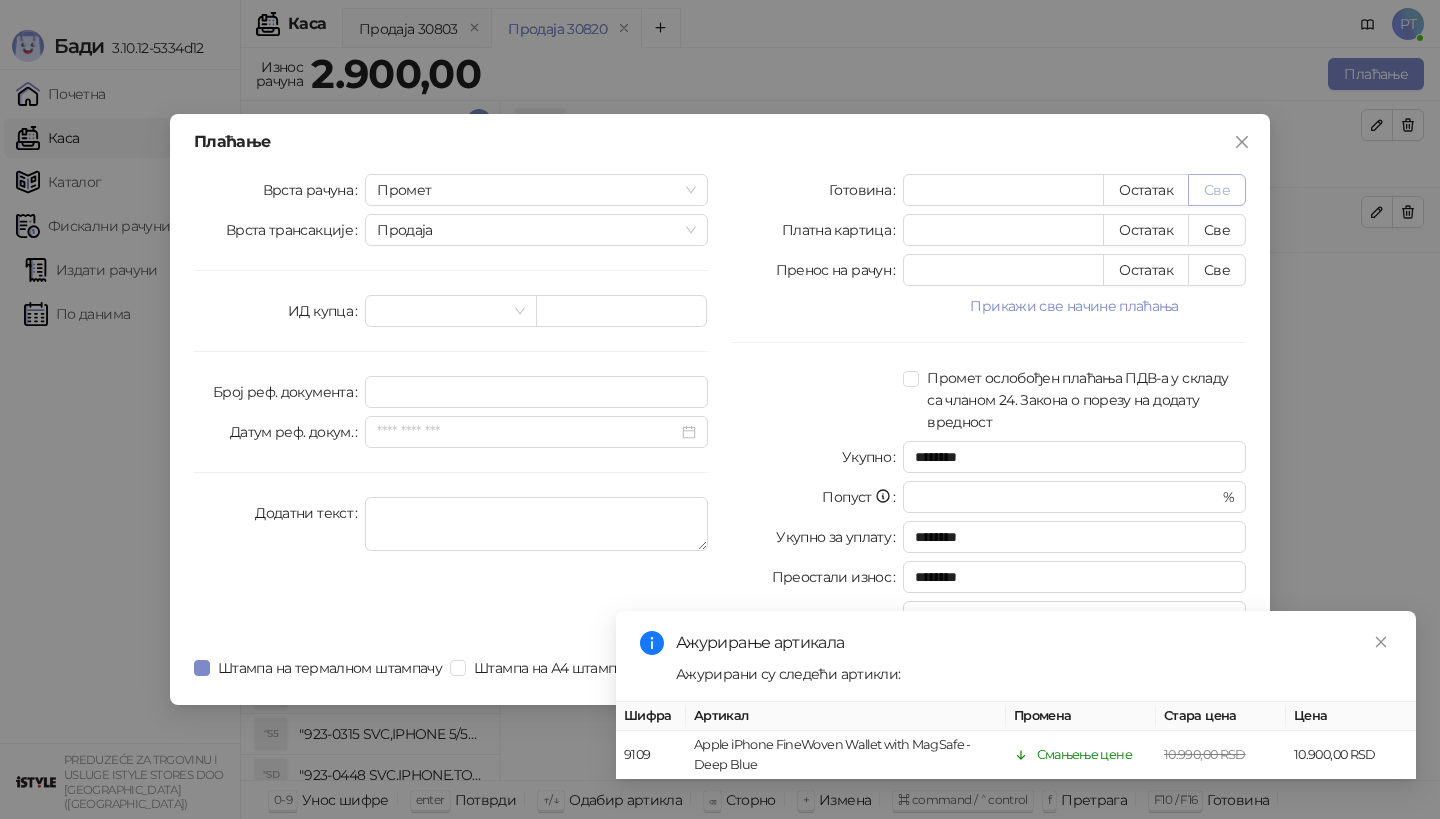 click on "Све" at bounding box center [1217, 190] 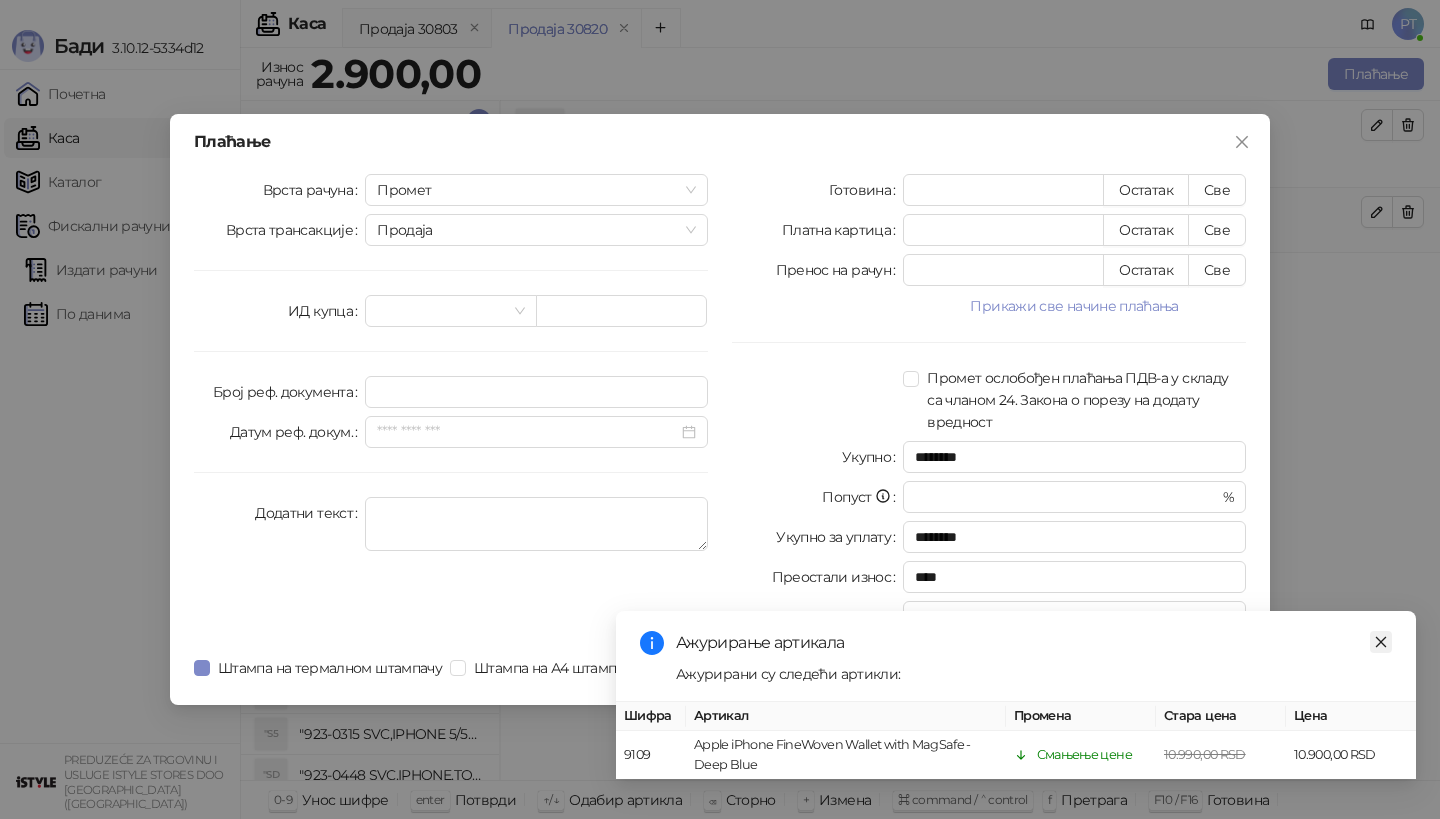 click 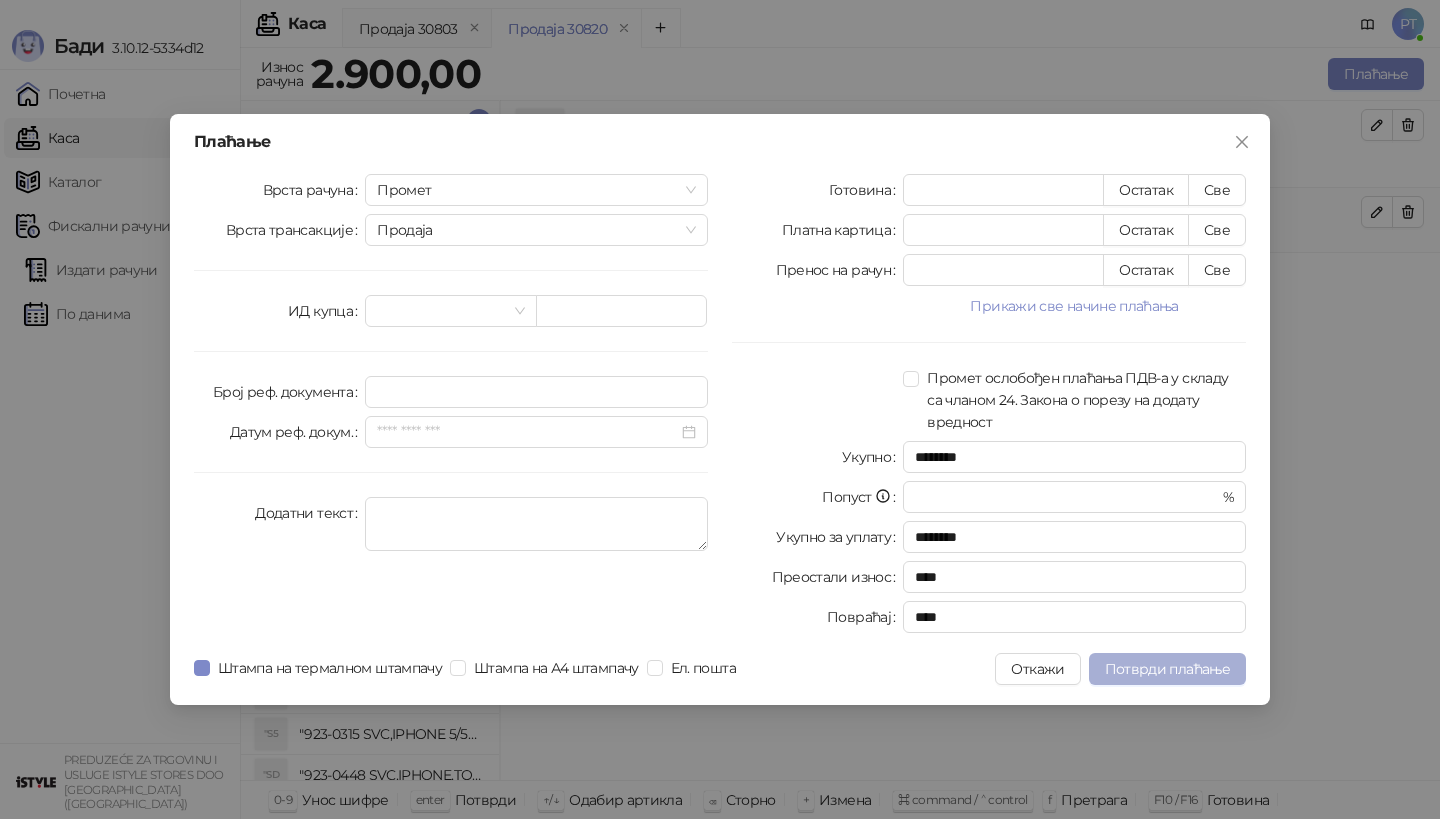 click on "Потврди плаћање" at bounding box center (1167, 669) 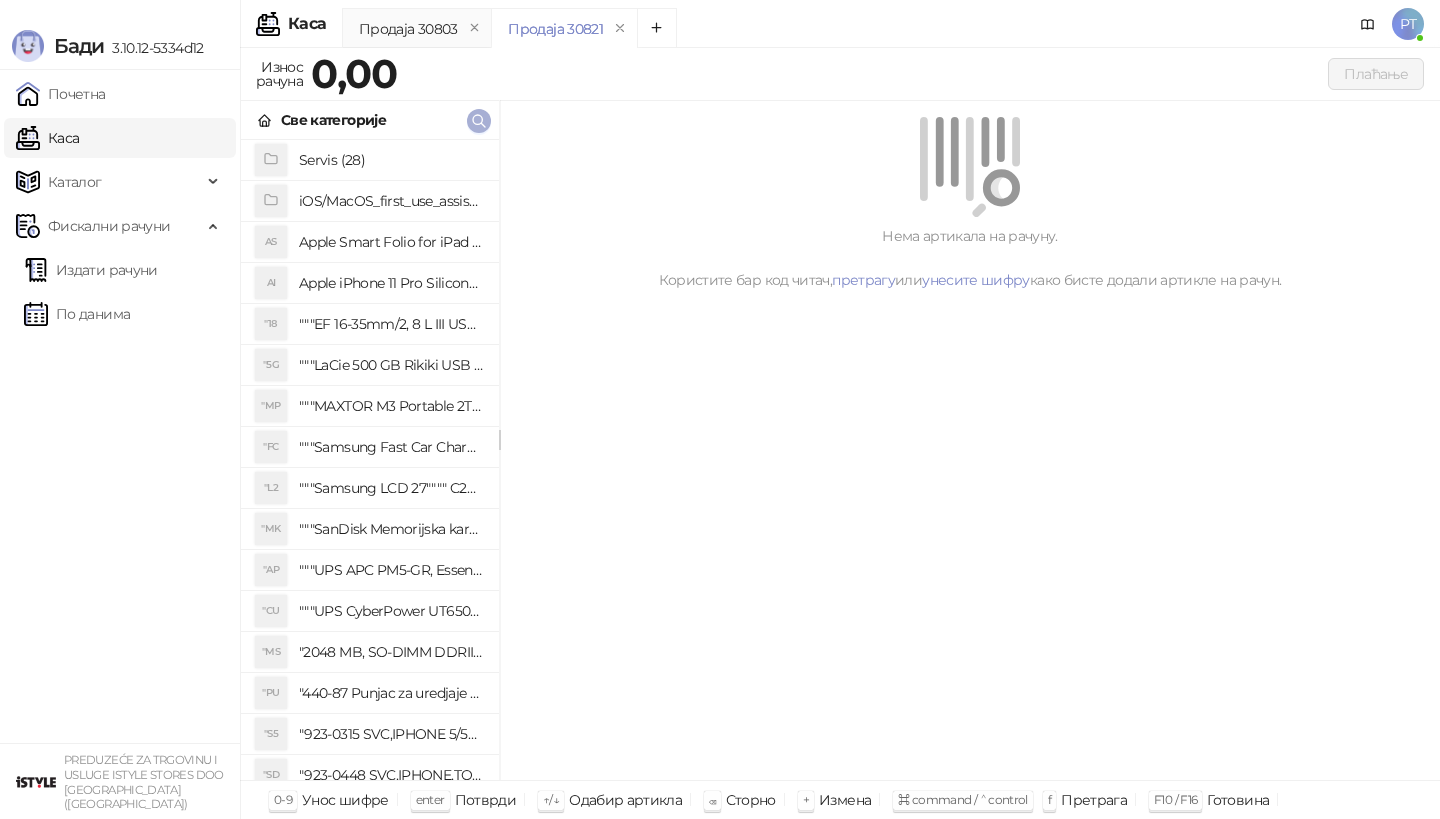 click 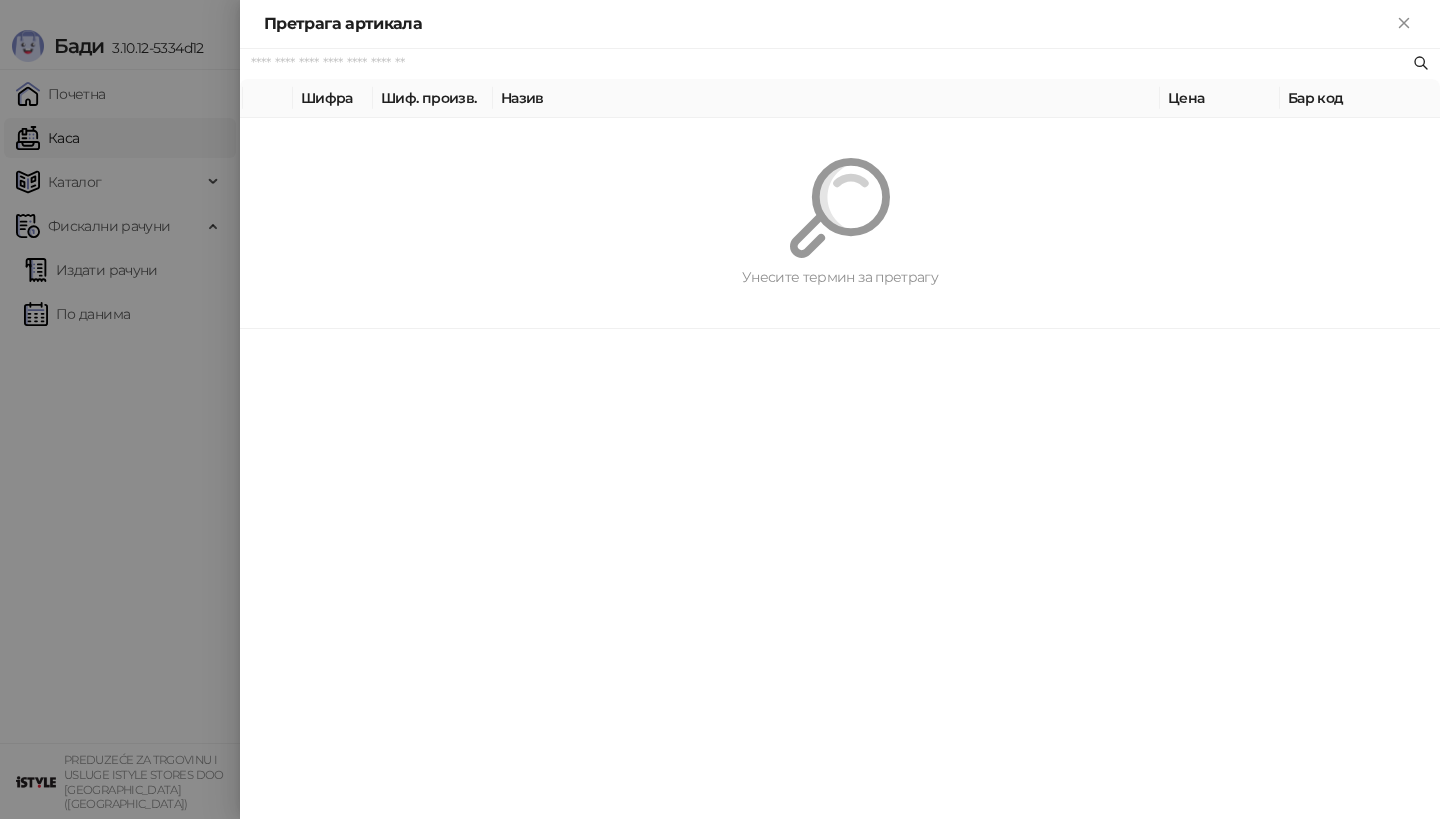 paste on "**********" 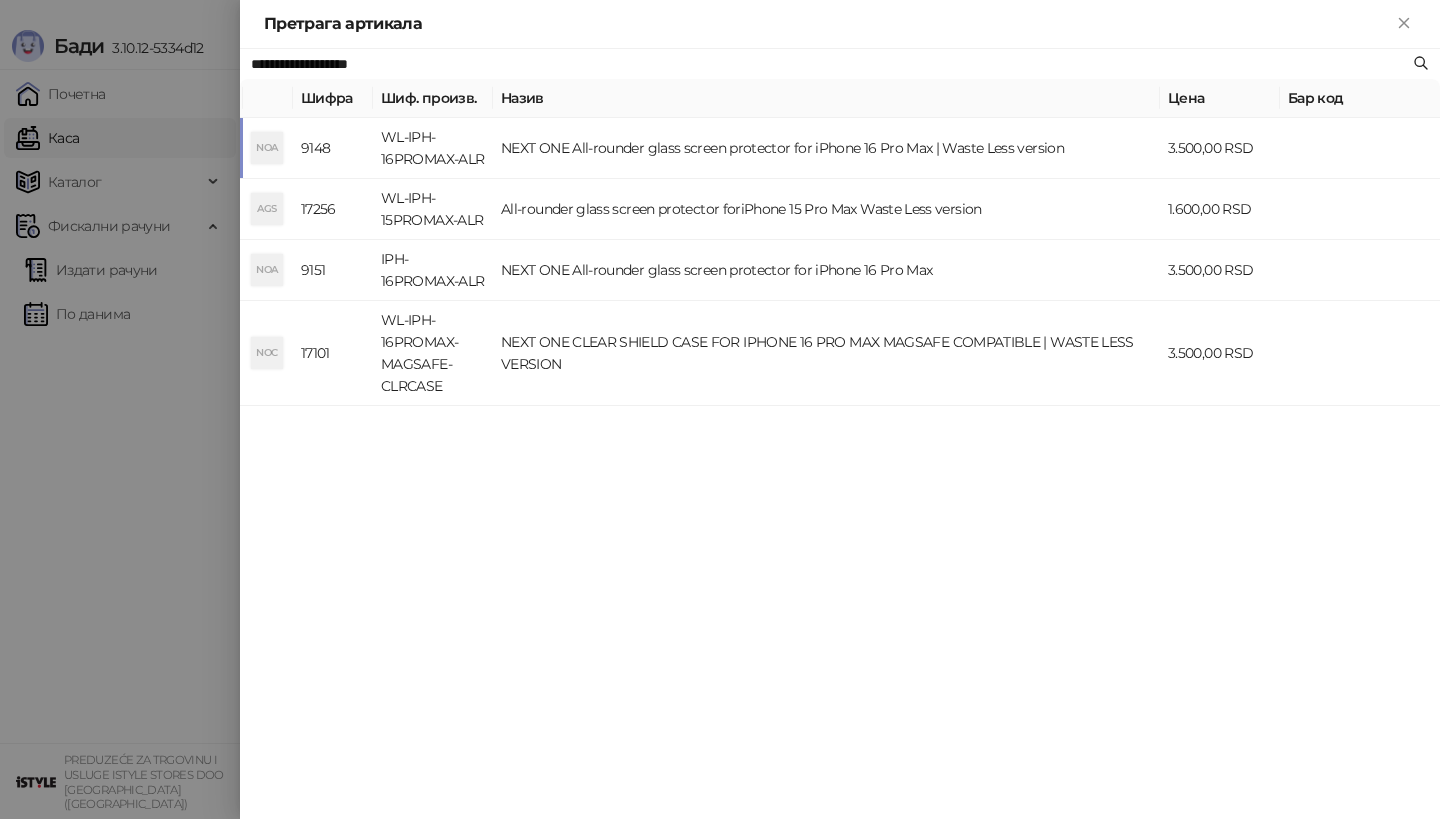 click on "NOA" at bounding box center (267, 148) 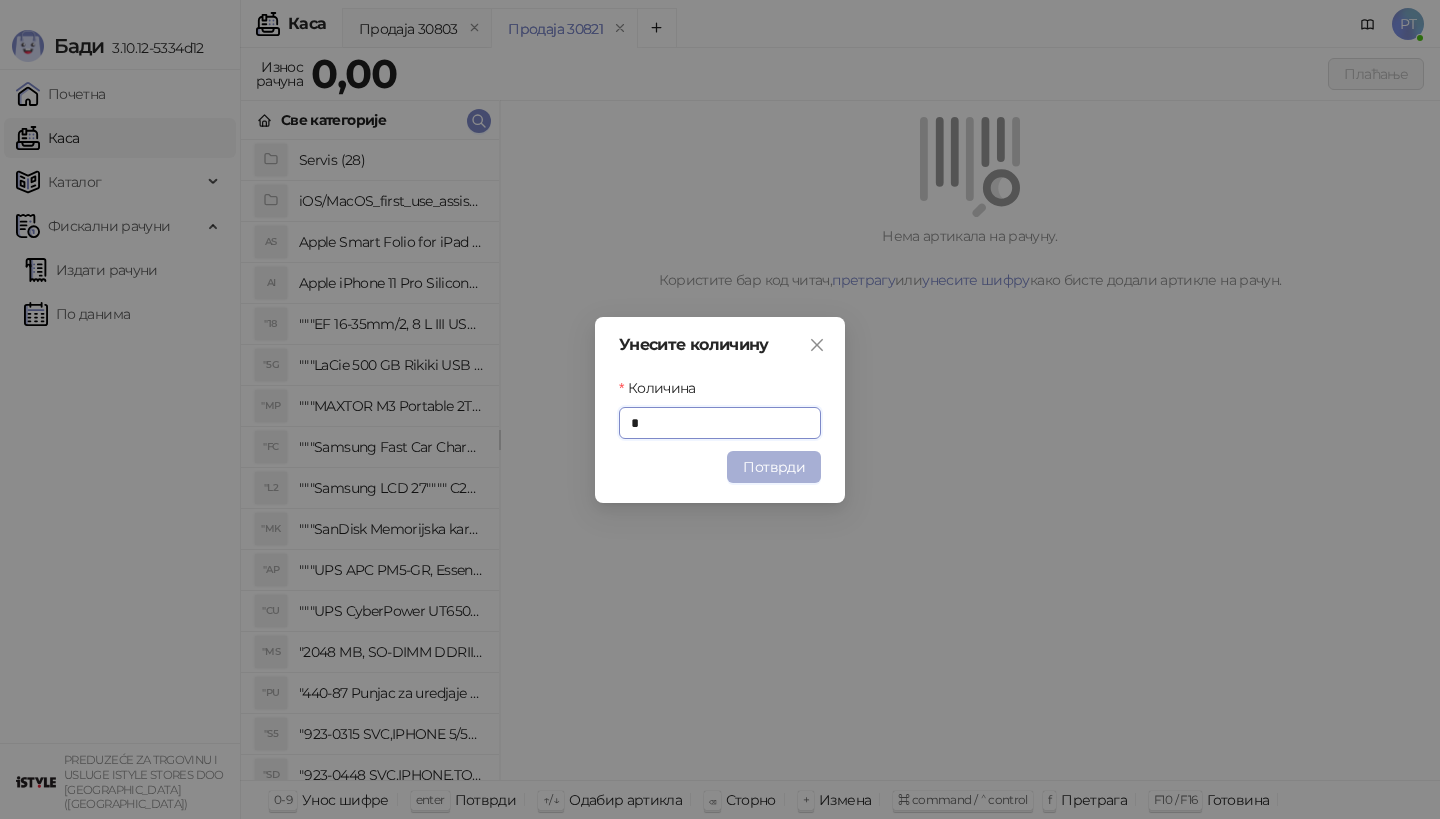 click on "Потврди" at bounding box center [774, 467] 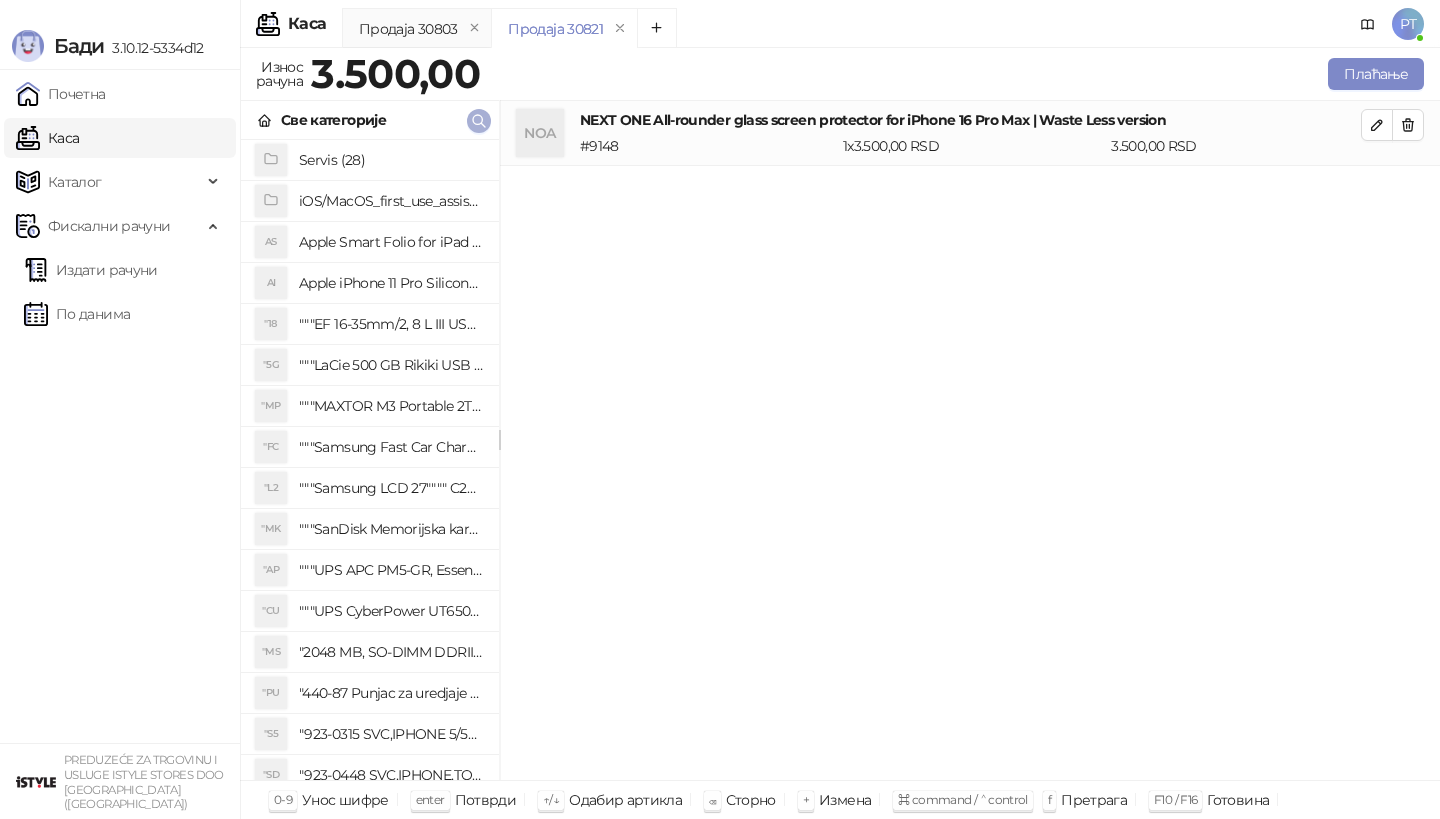 click 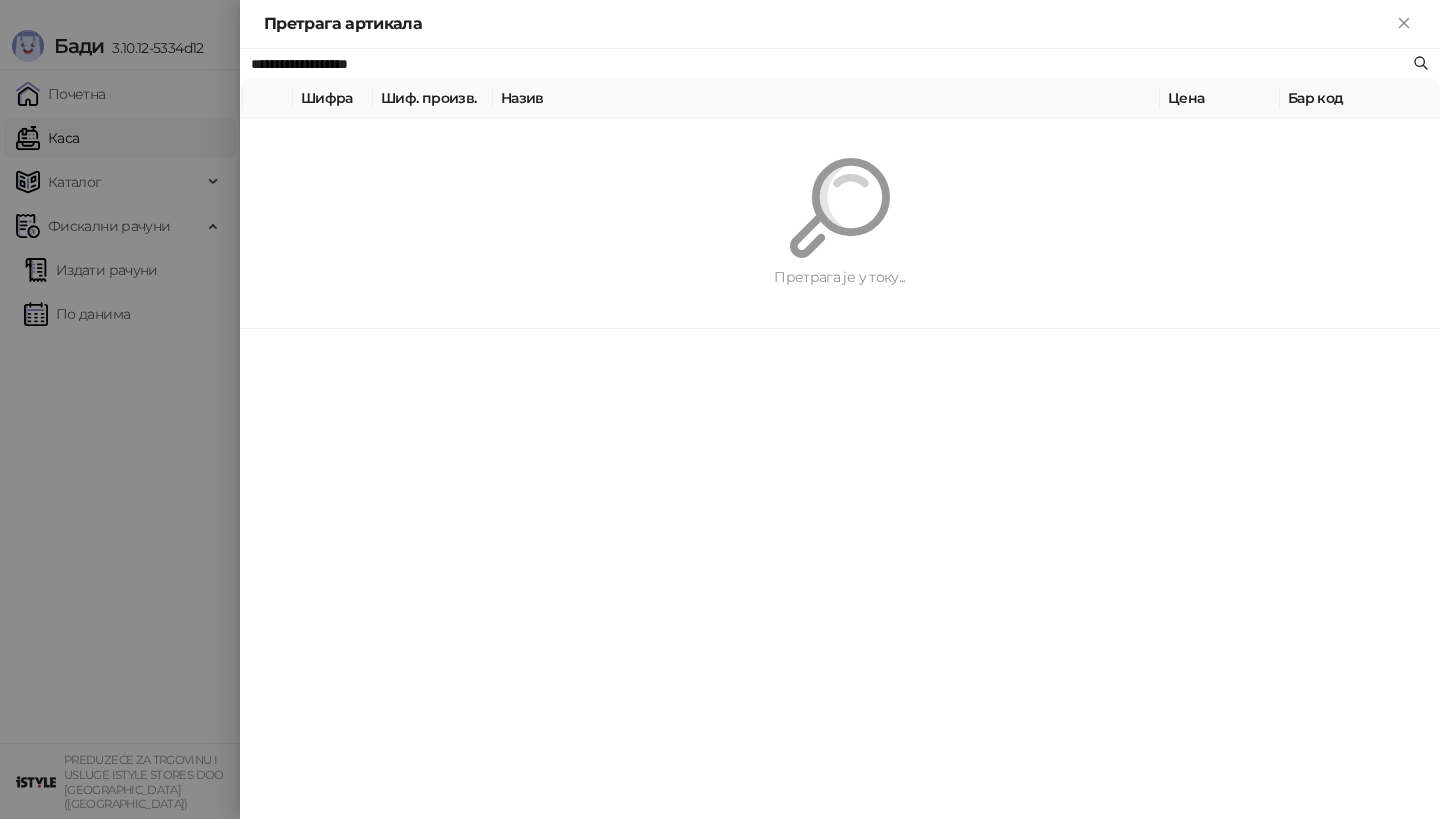 paste on "********" 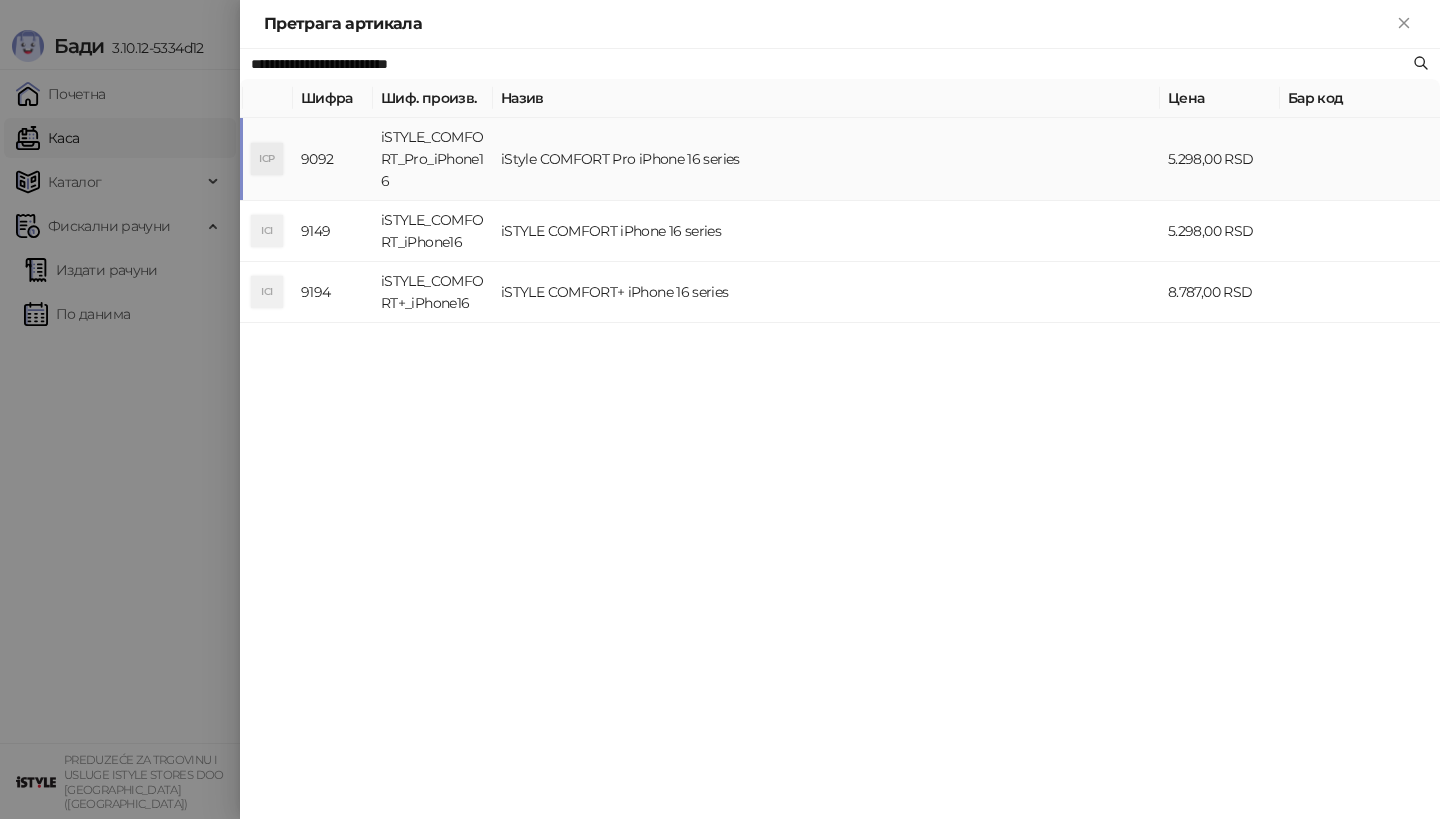 type on "**********" 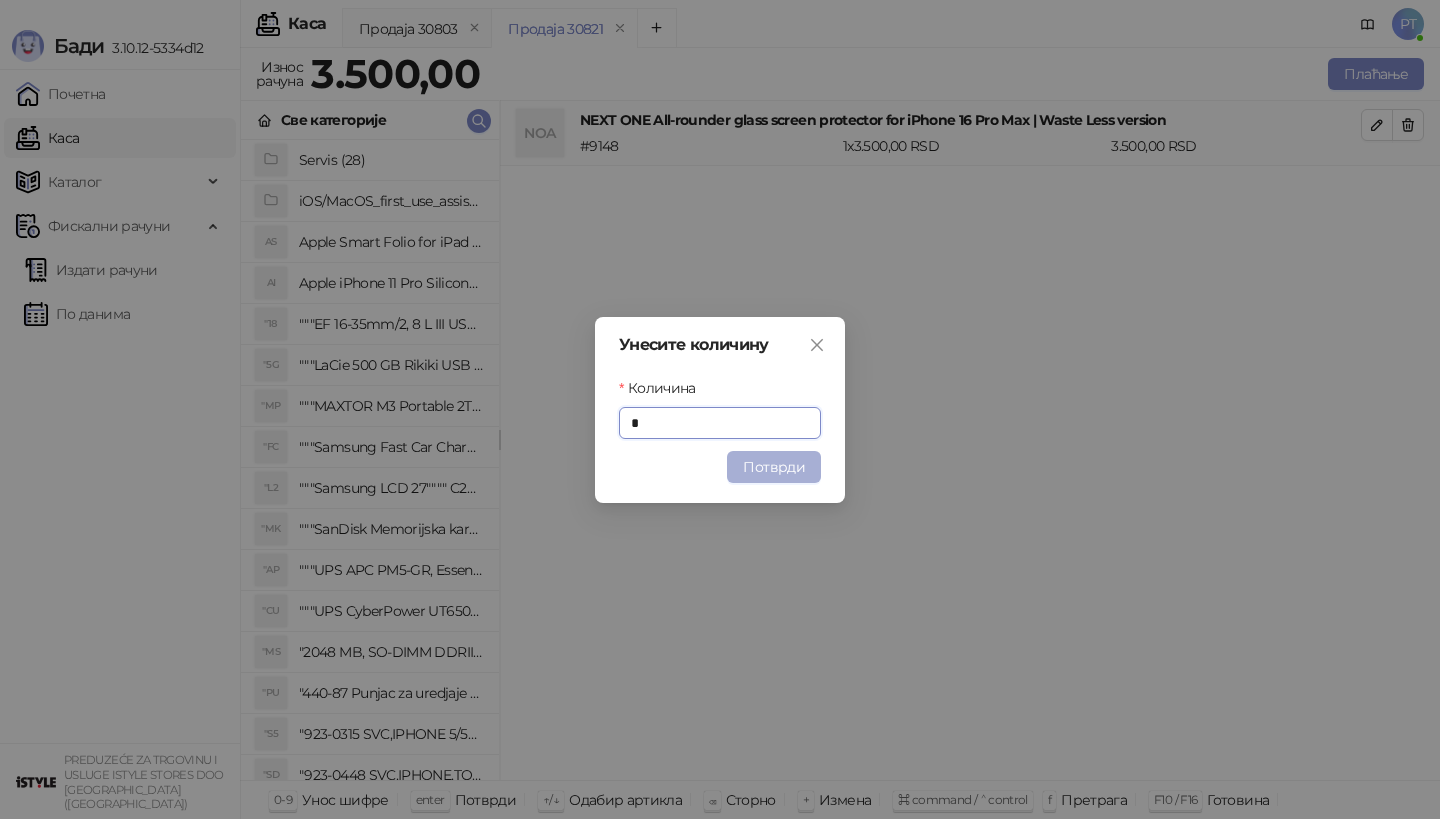 click on "Потврди" at bounding box center [774, 467] 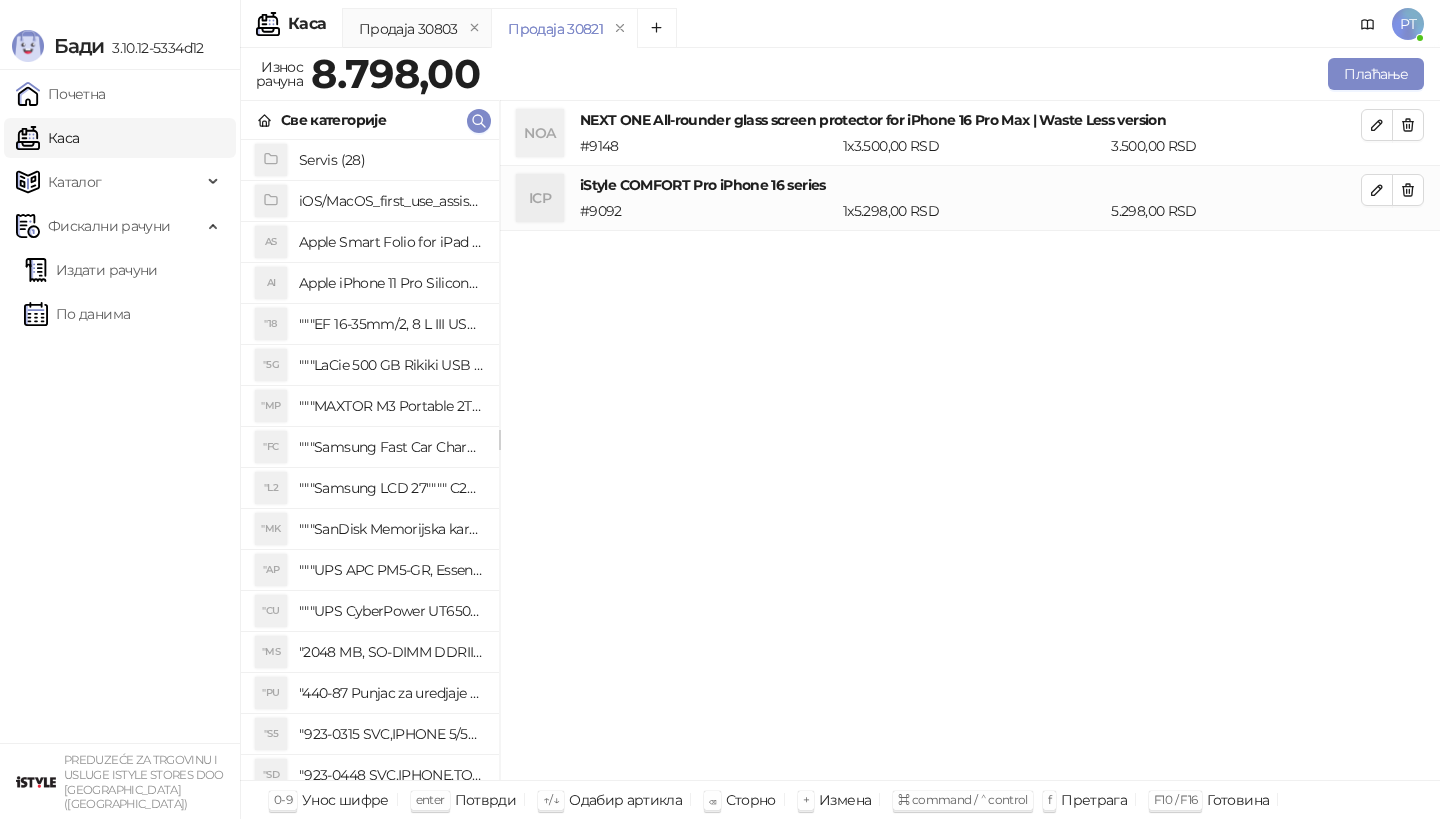 click on "NEXT ONE All-rounder glass screen protector for iPhone 16 Pro Max | Waste Less version" at bounding box center (970, 120) 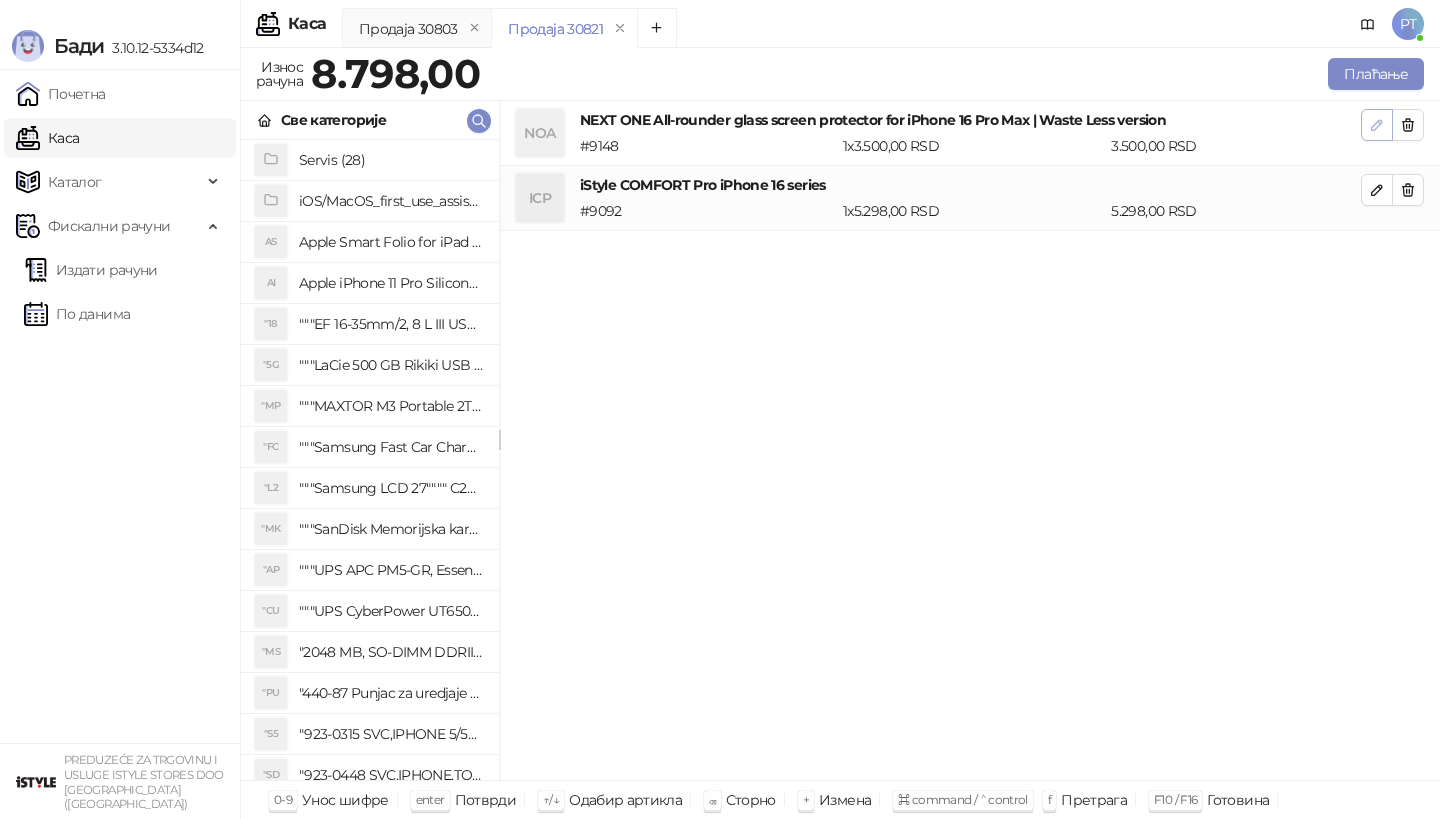 click 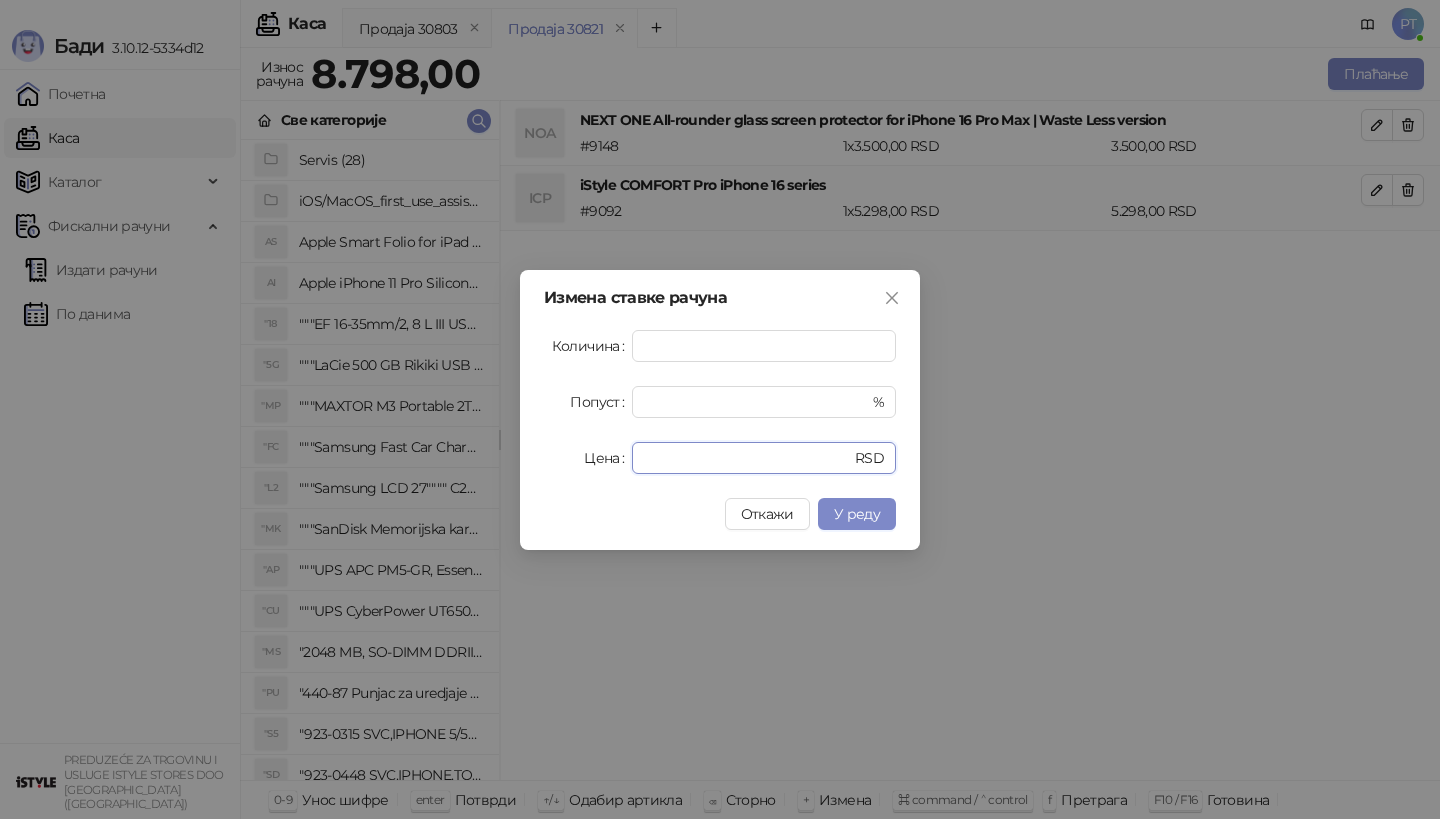 drag, startPoint x: 701, startPoint y: 450, endPoint x: 526, endPoint y: 449, distance: 175.00285 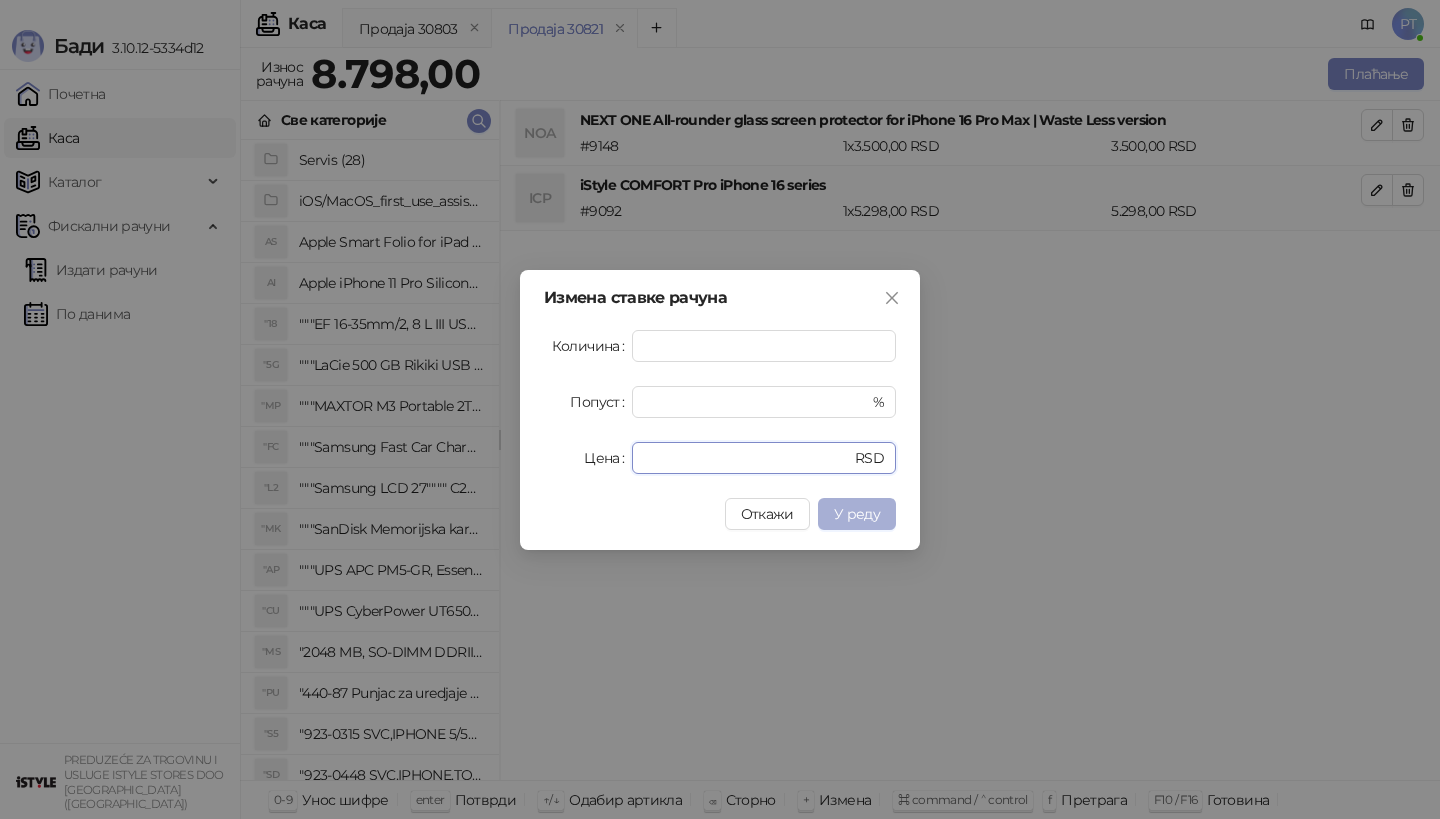 type on "*" 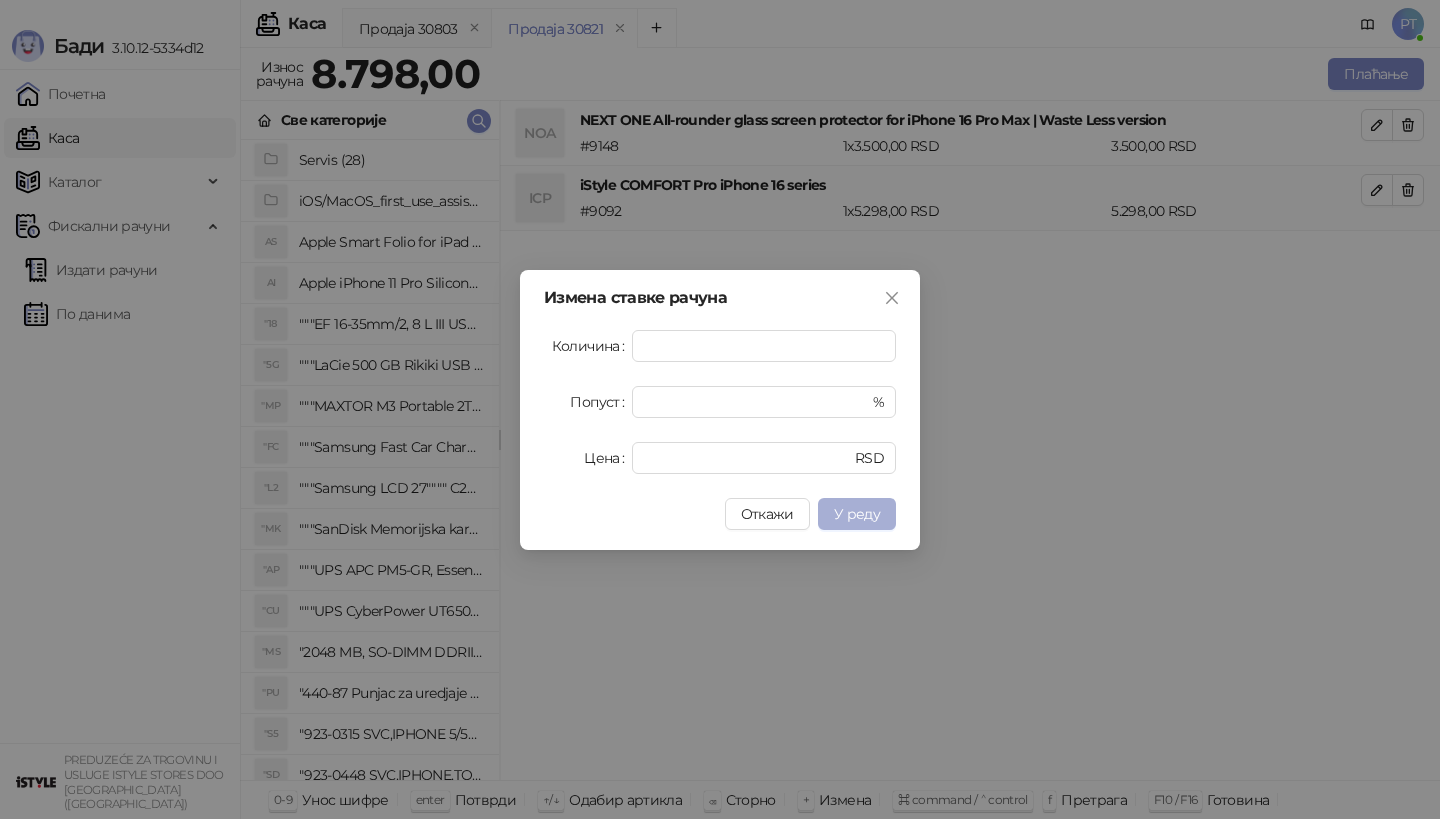 click on "У реду" at bounding box center [857, 514] 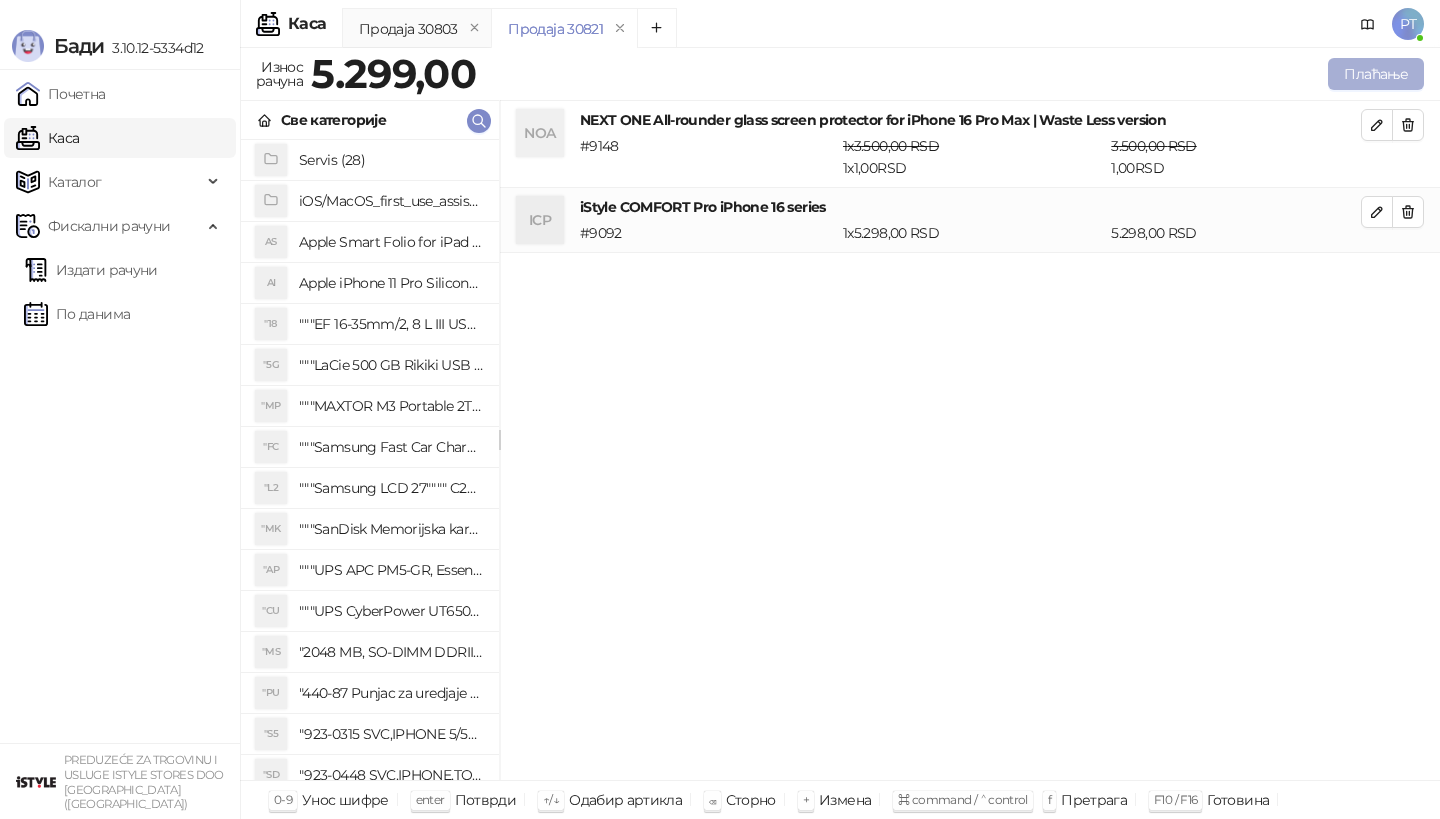 click on "Плаћање" at bounding box center (1376, 74) 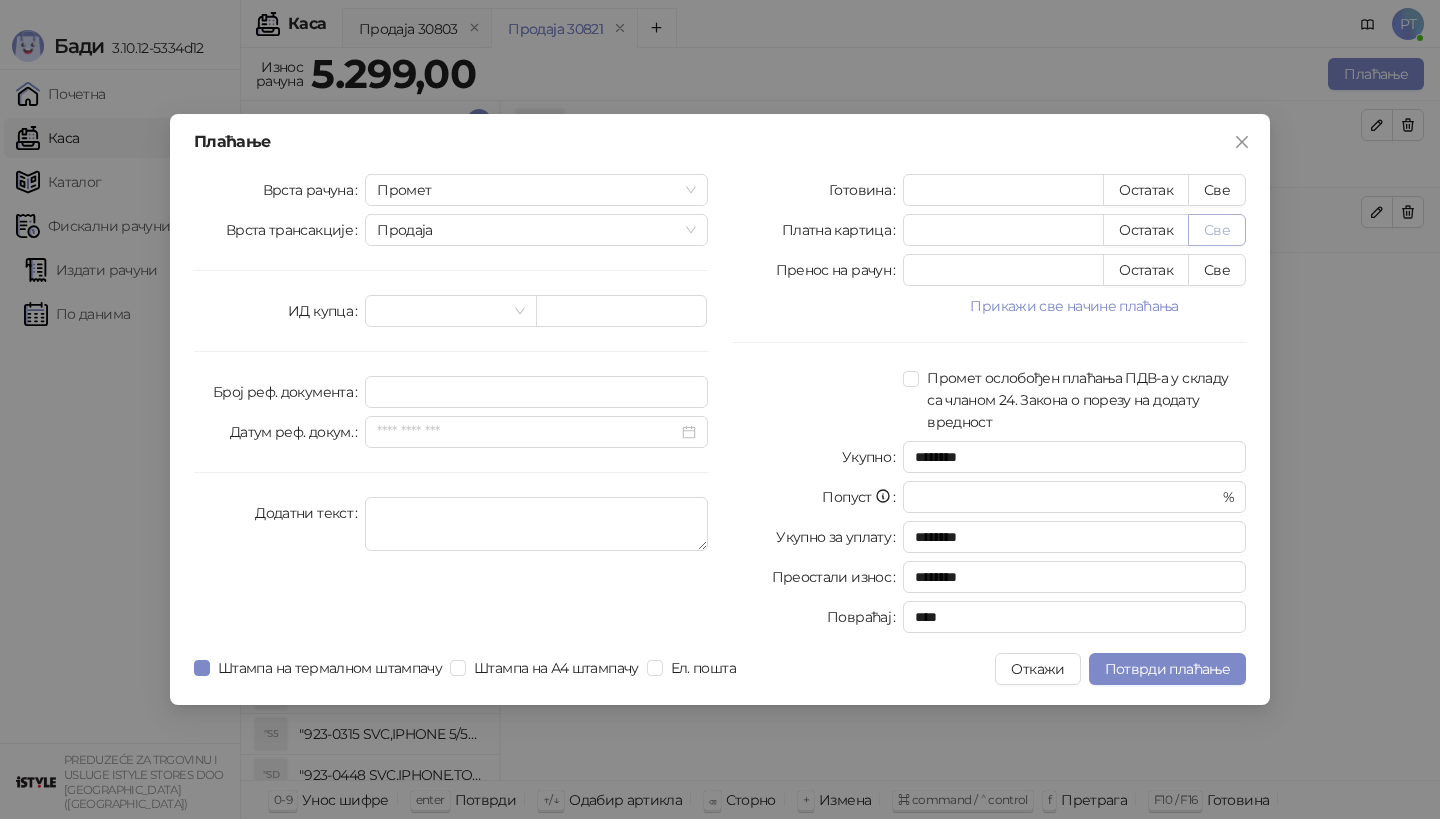 click on "Све" at bounding box center [1217, 230] 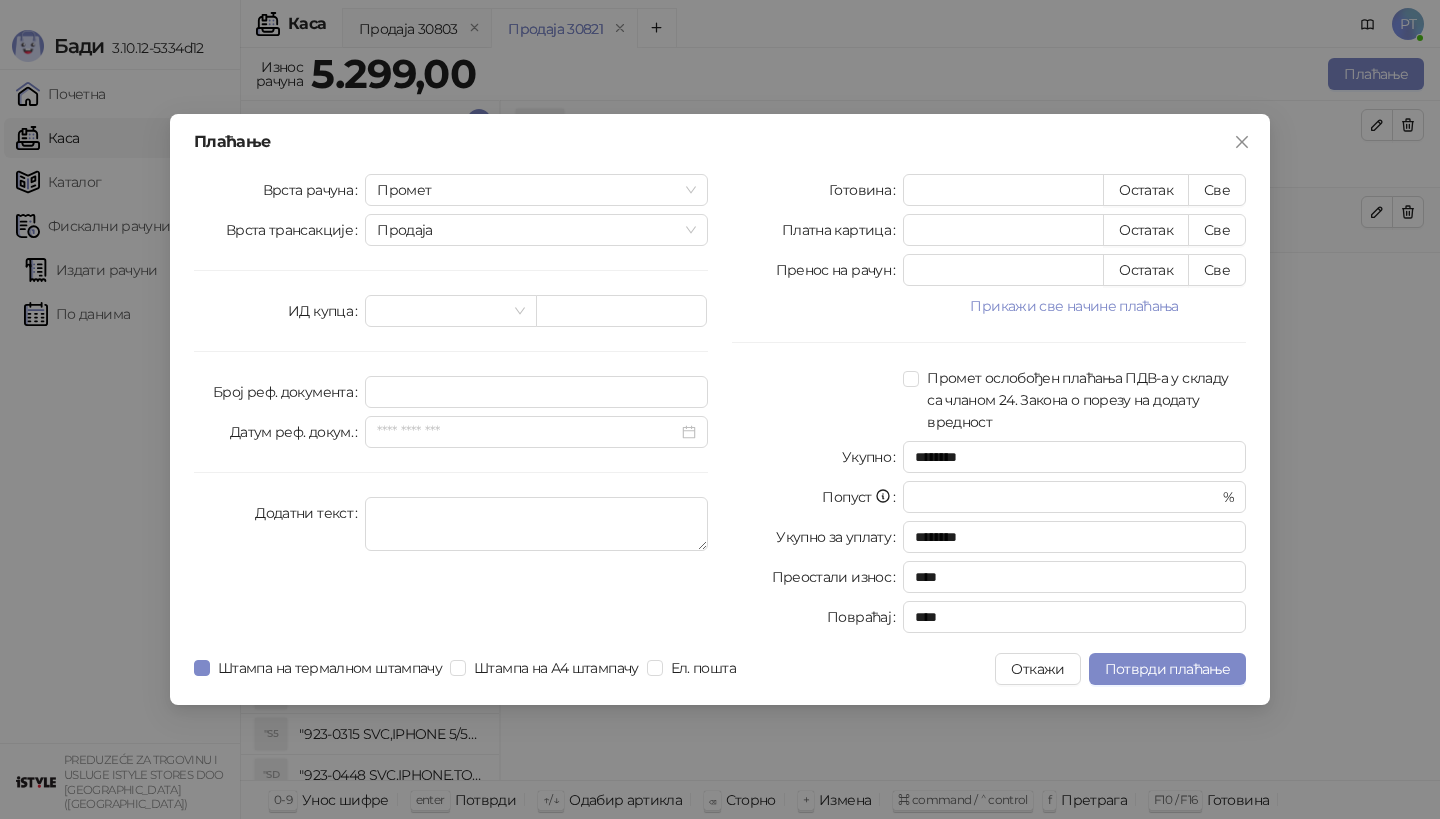 click on "Плаћање Врста рачуна Промет Врста трансакције Продаја ИД купца Број реф. документа Датум реф. докум. Додатни текст Готовина * Остатак Све Платна картица **** Остатак Све Пренос на рачун * Остатак Све Прикажи све начине плаћања Ваучер * Остатак Све Чек * Остатак Све Инстант плаћање * Остатак Све Друго безготовинско * Остатак Све   Промет ослобођен плаћања ПДВ-а у складу са чланом 24. Закона о порезу на додату вредност Укупно ******** Попуст   * % Укупно за уплату ******** Преостали износ **** Повраћај **** Штампа на термалном штампачу Штампа на А4 штампачу Ел. пошта Откажи" at bounding box center [720, 409] 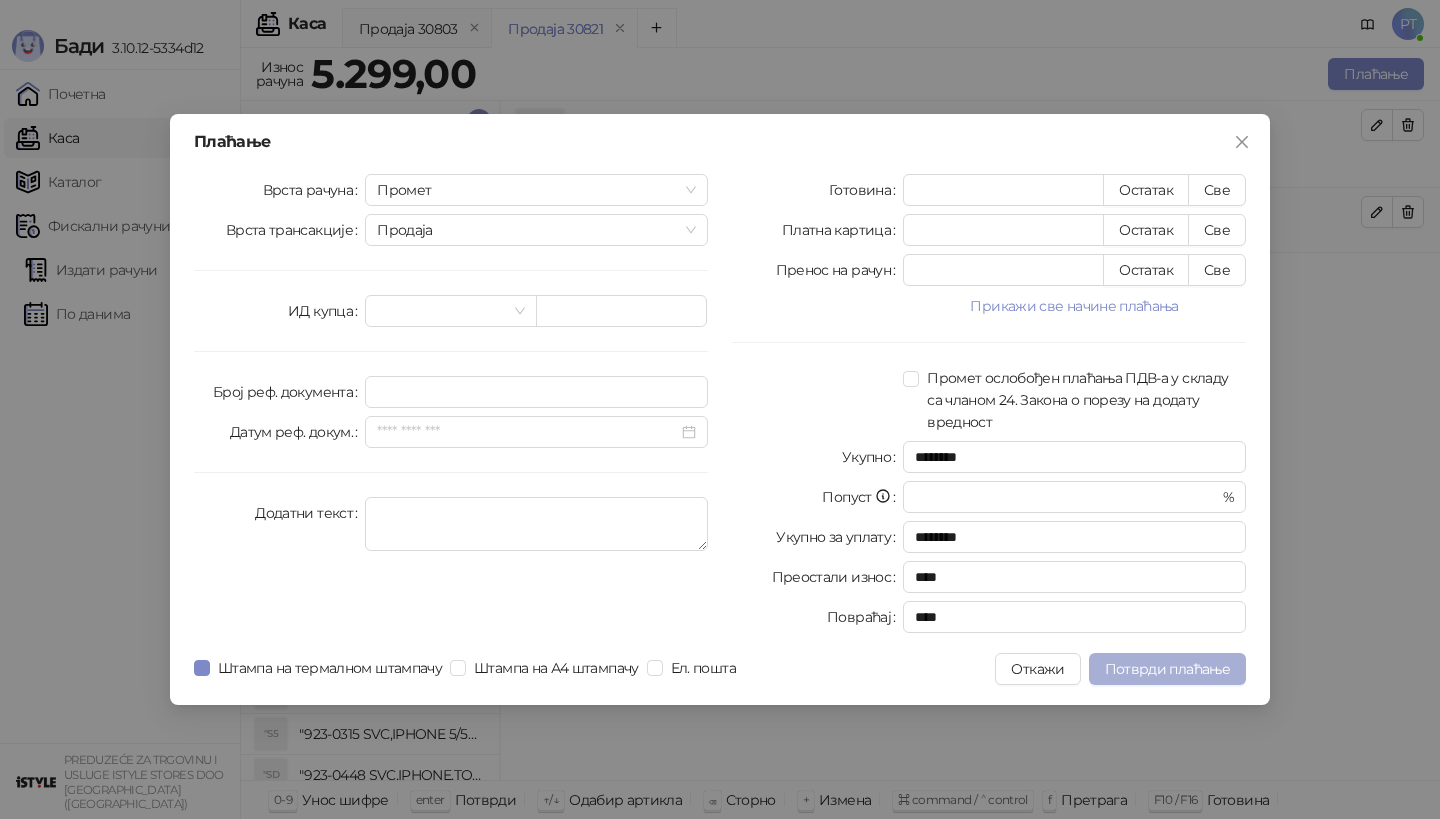 click on "Потврди плаћање" at bounding box center (1167, 669) 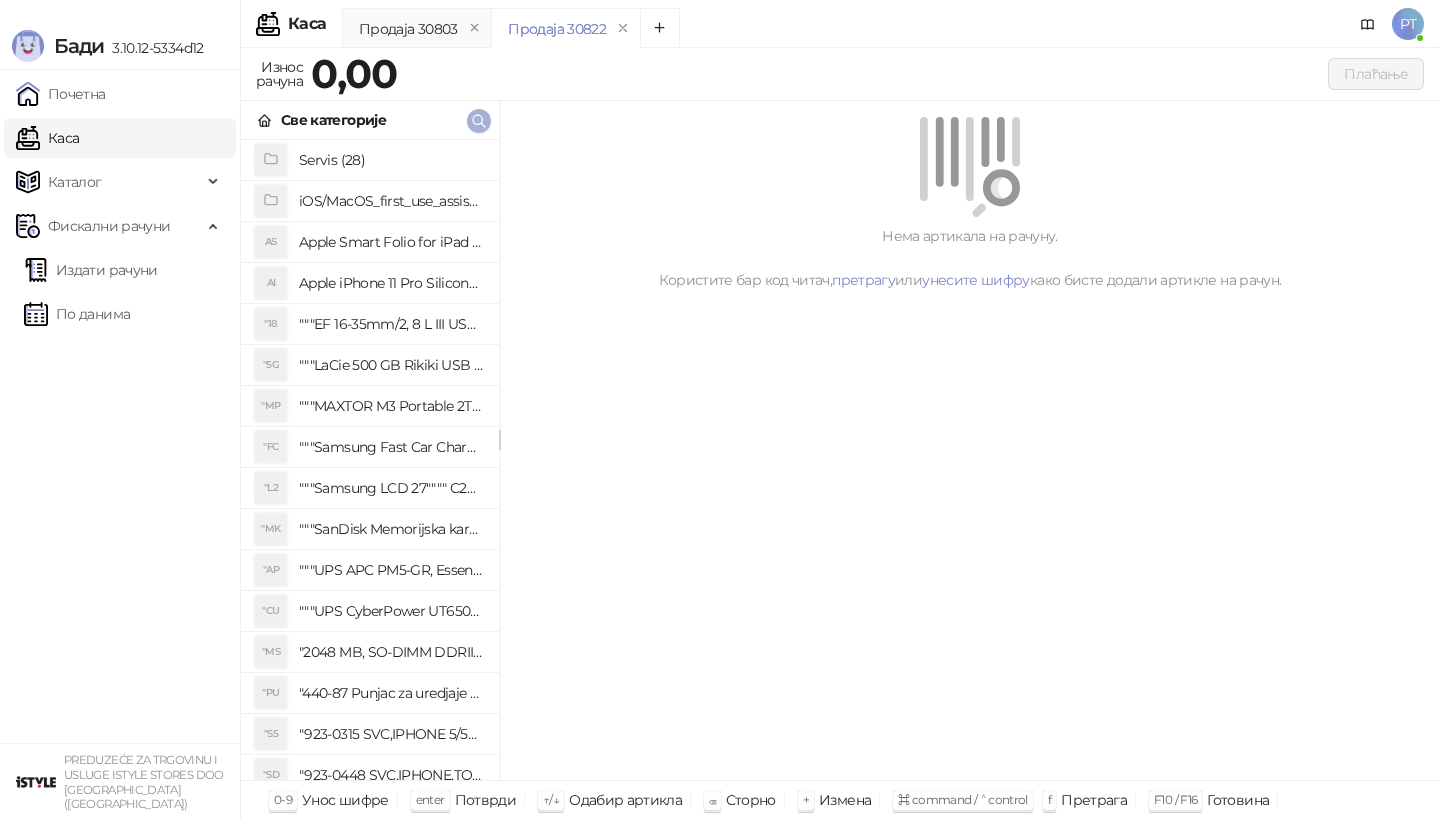 click 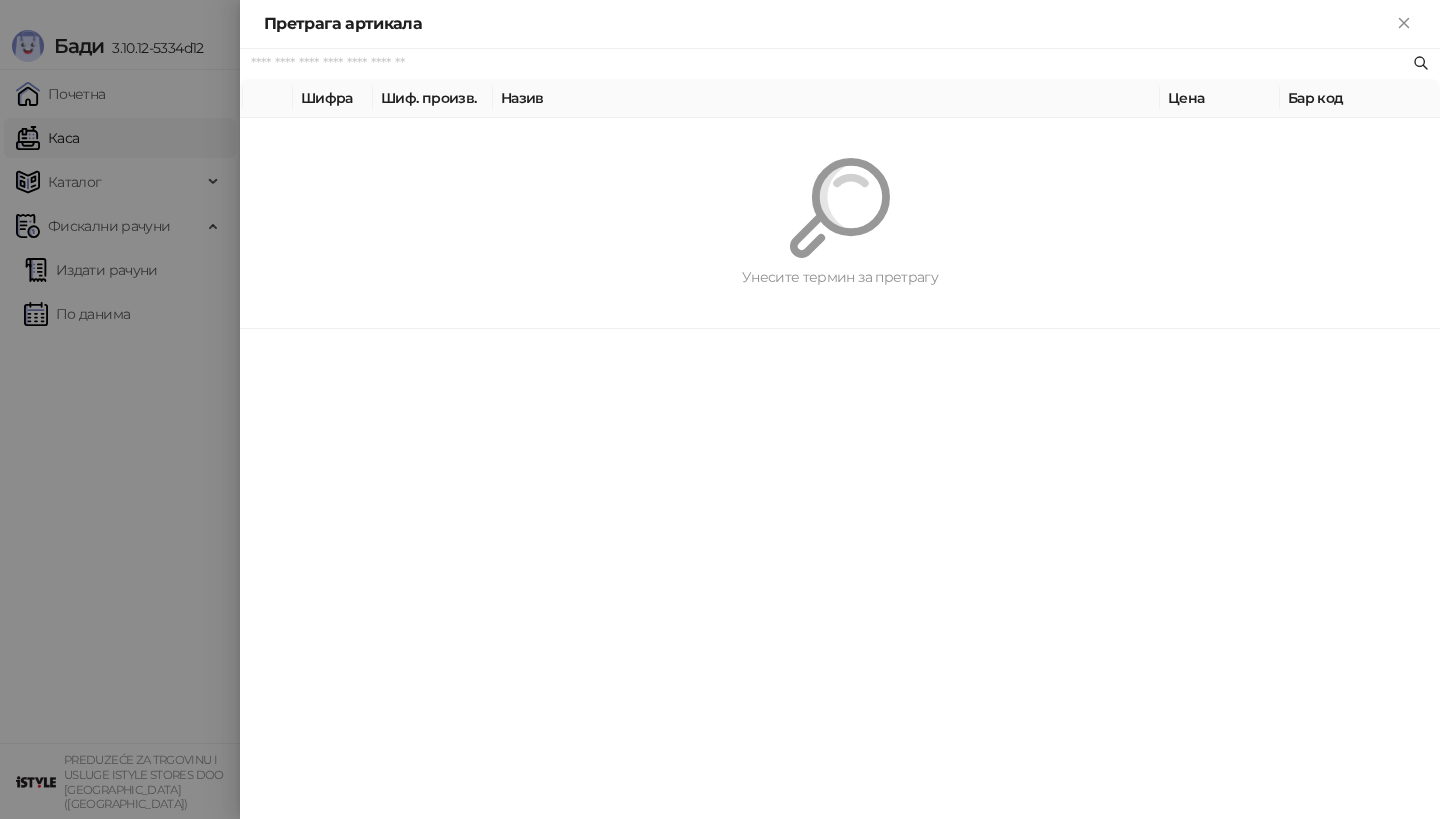 paste on "*********" 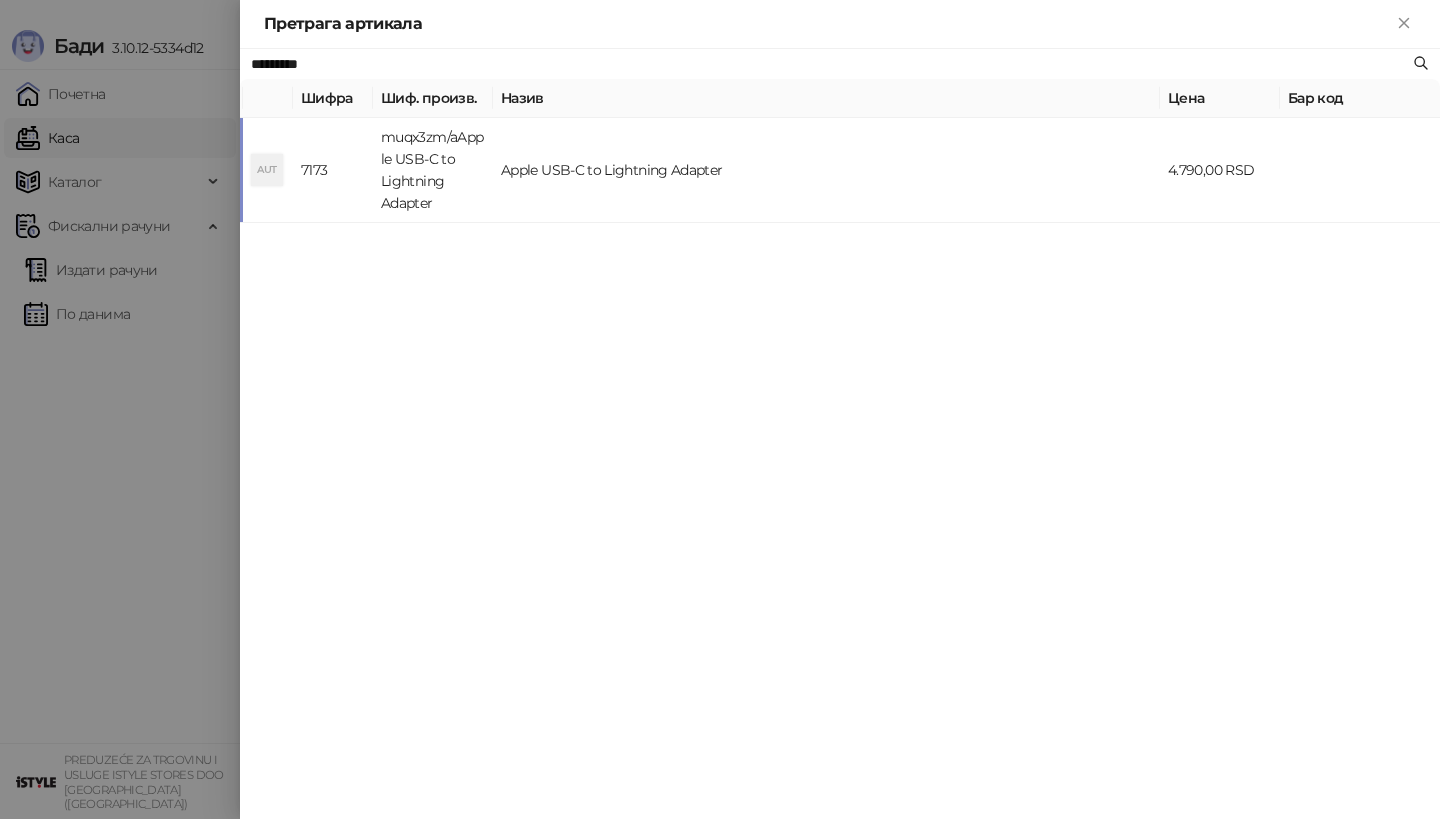 click on "AUT" at bounding box center [268, 170] 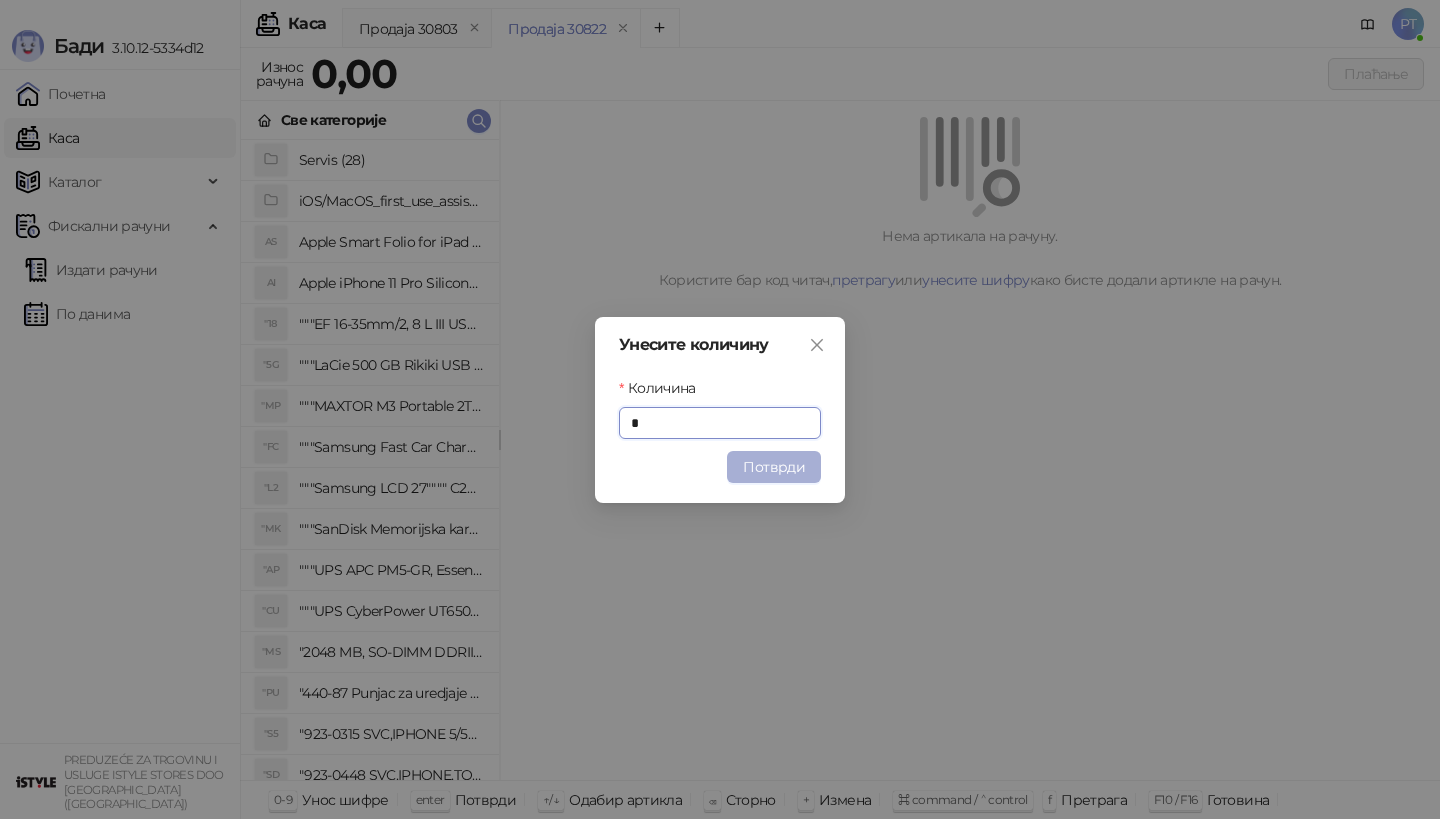 click on "Потврди" at bounding box center (774, 467) 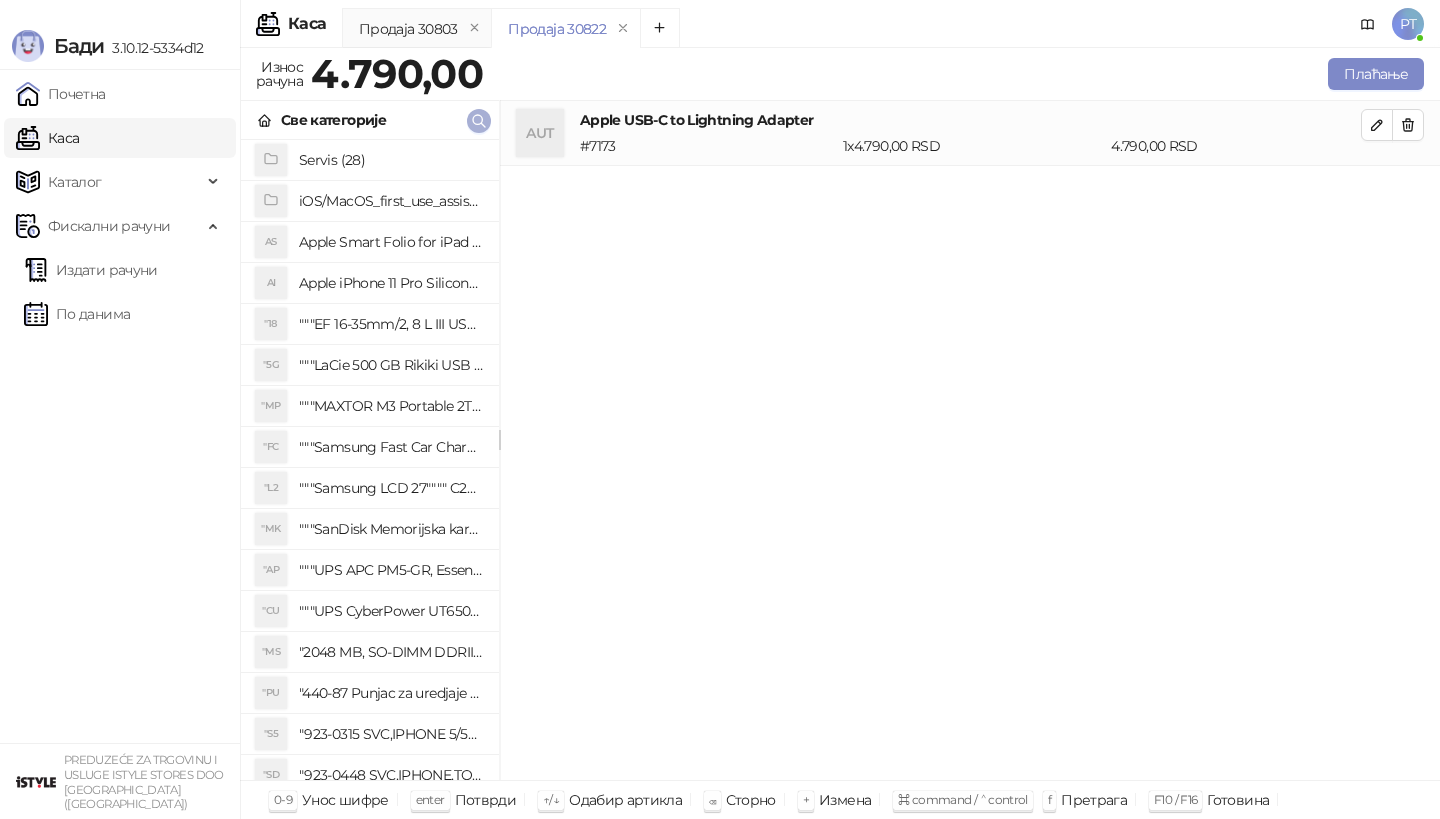 click 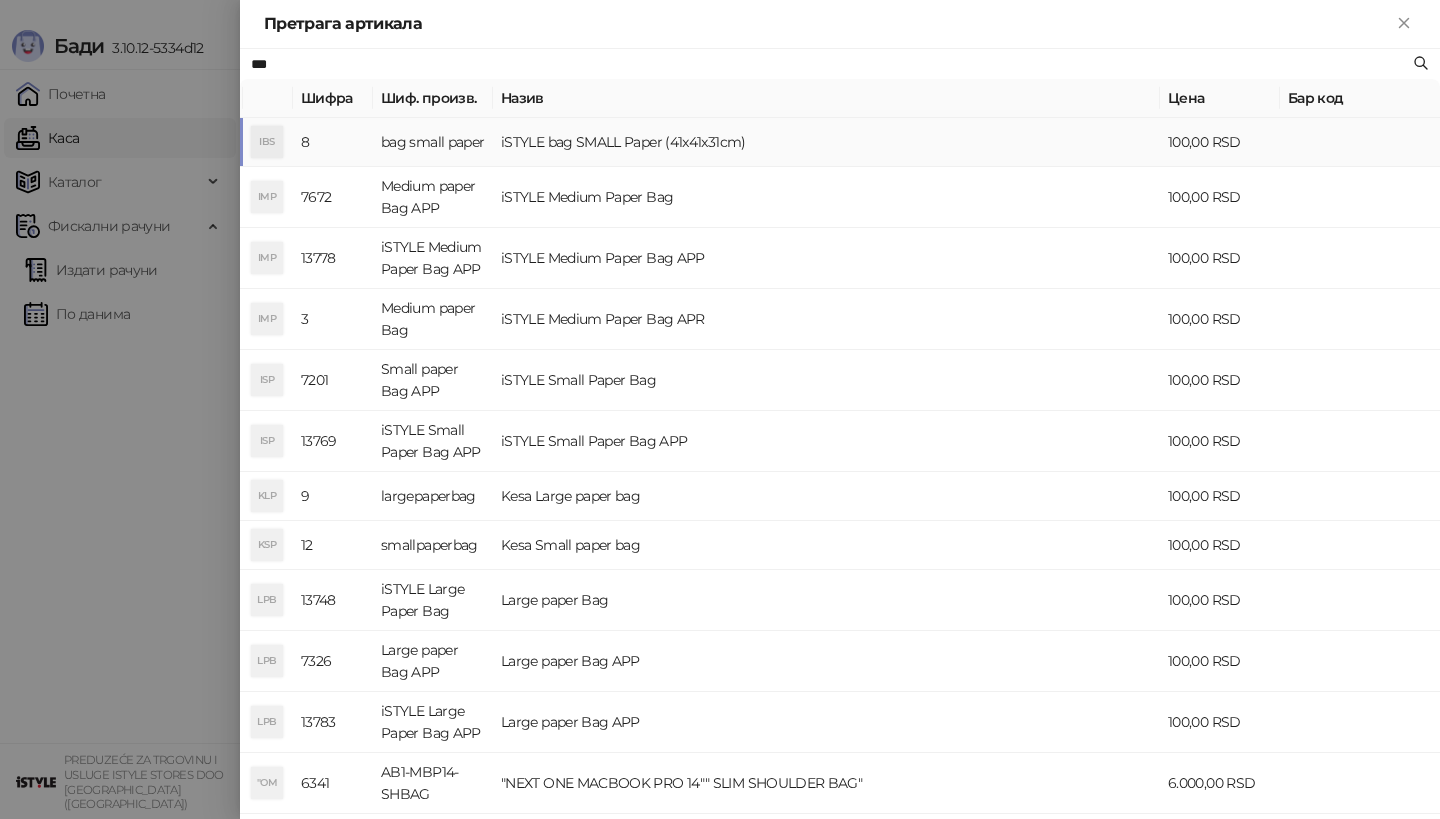 type on "***" 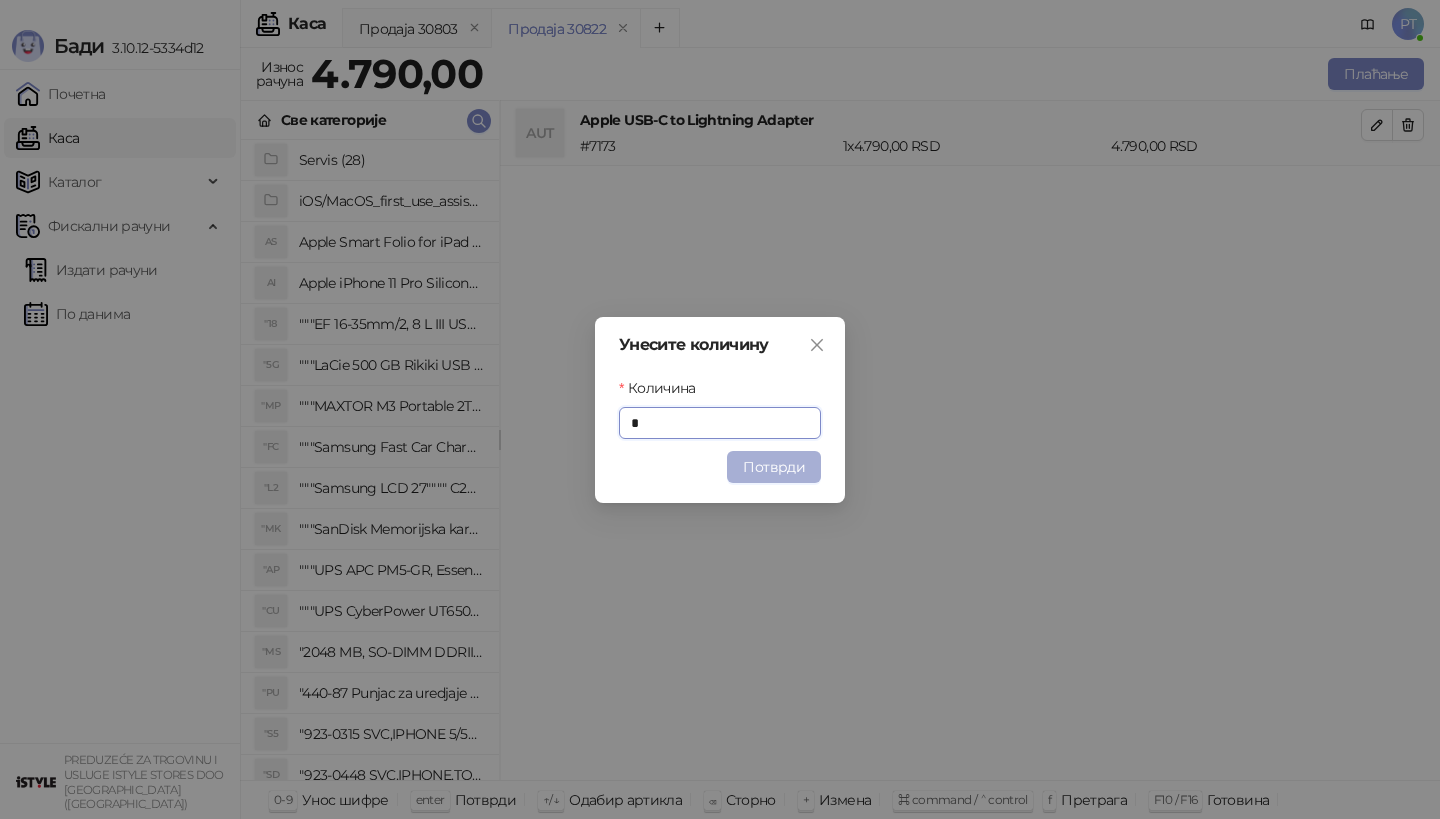 click on "Потврди" at bounding box center (774, 467) 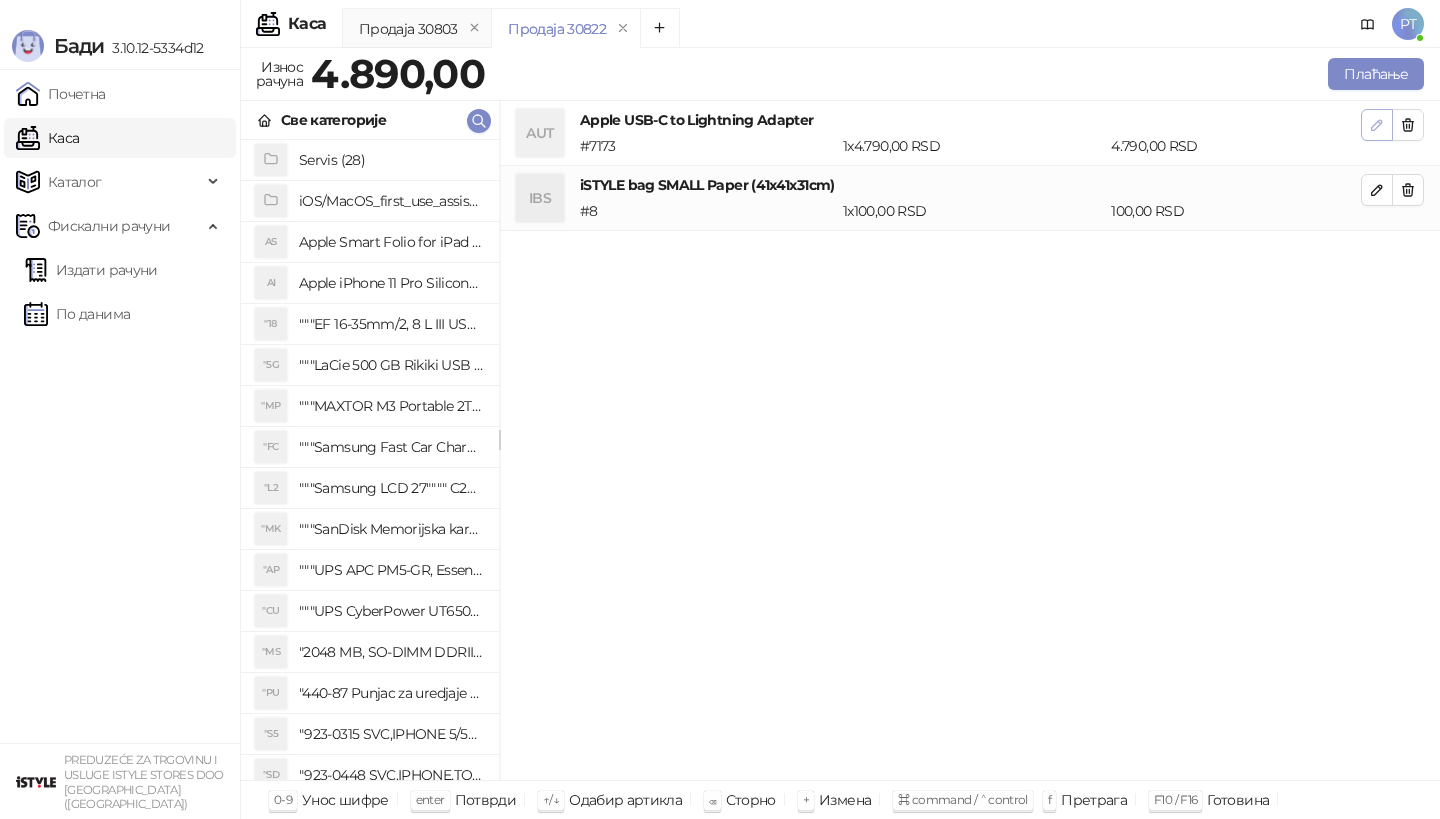 click 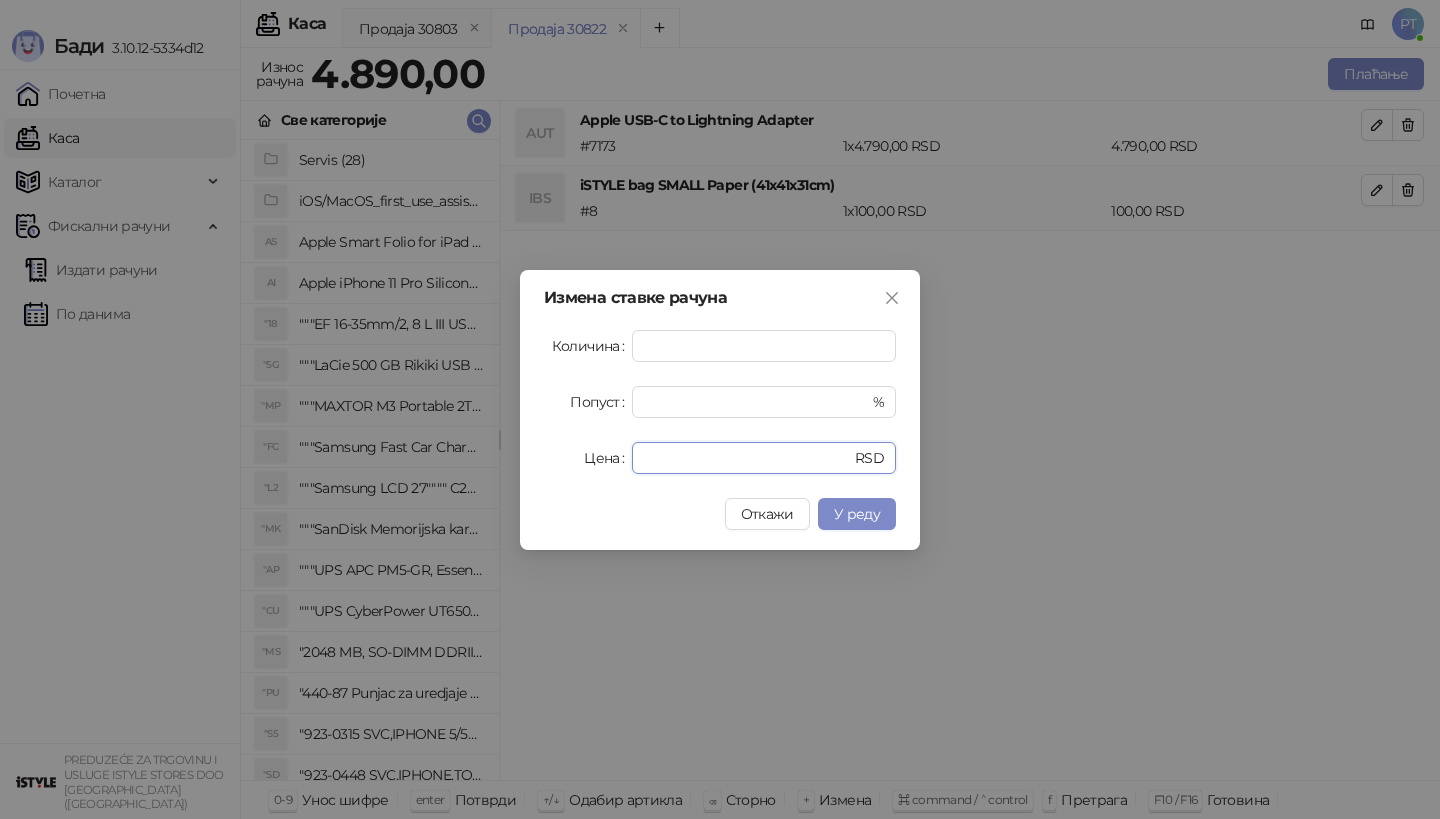 drag, startPoint x: 694, startPoint y: 453, endPoint x: 524, endPoint y: 453, distance: 170 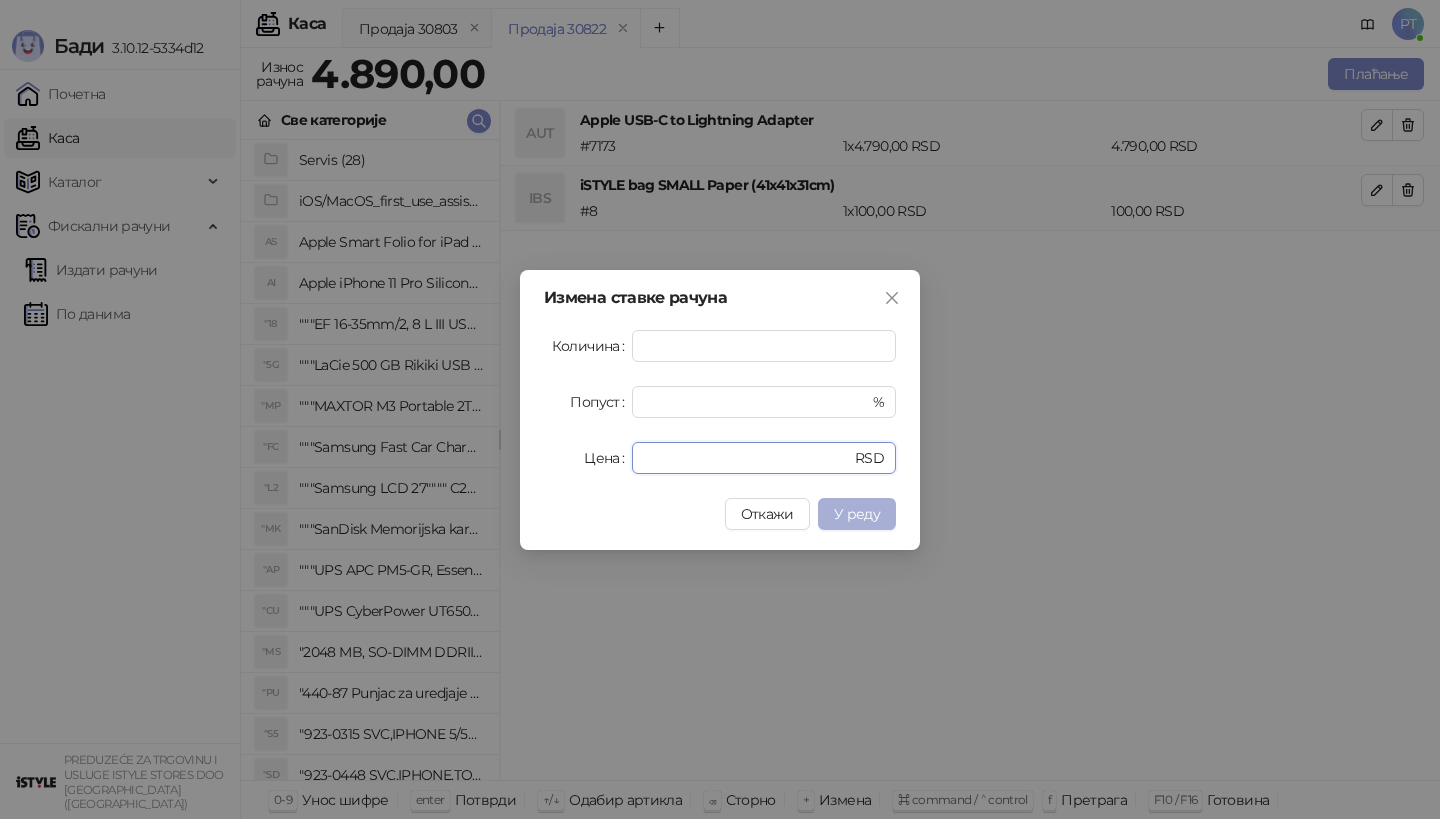 type on "****" 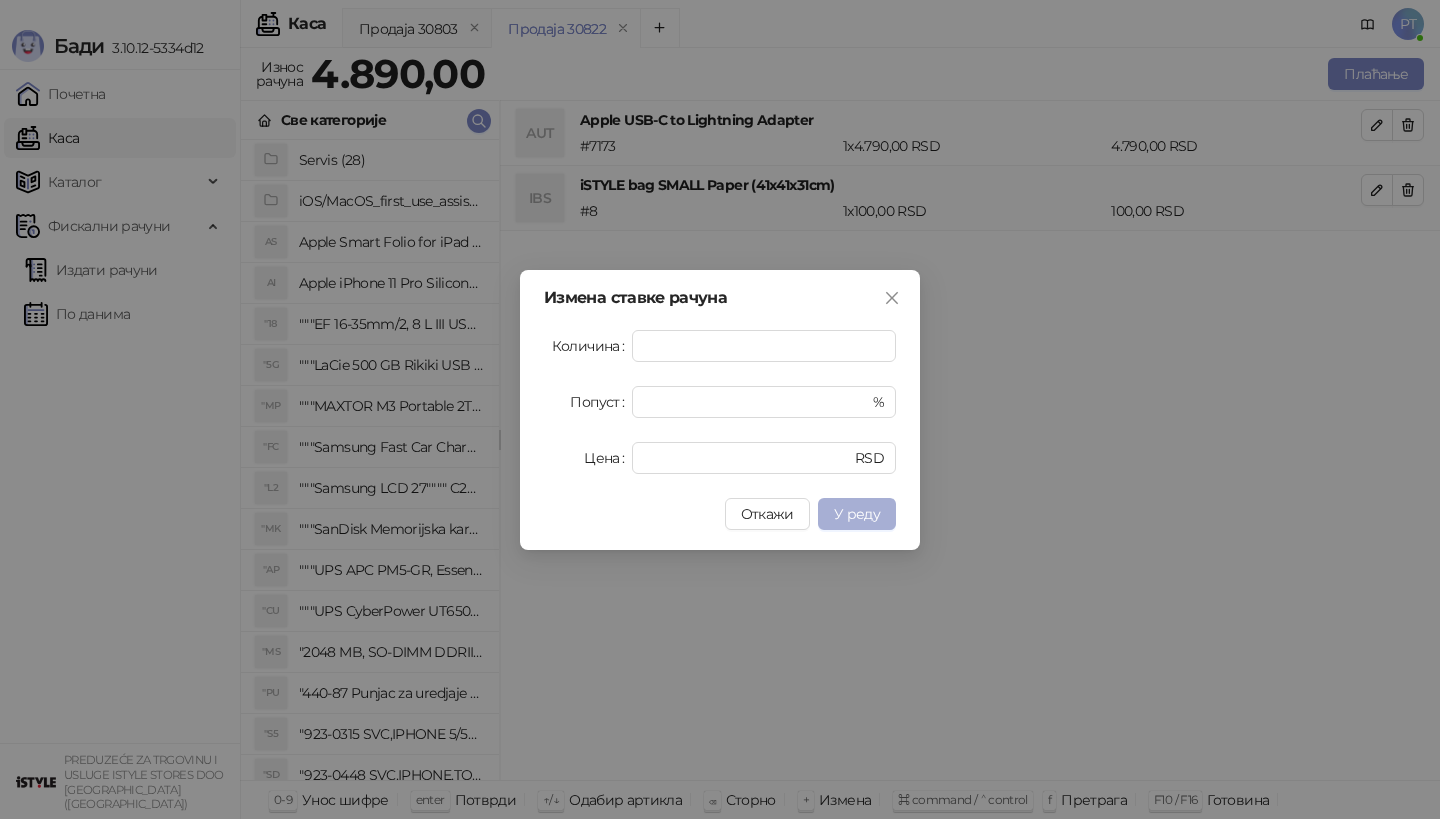click on "У реду" at bounding box center (857, 514) 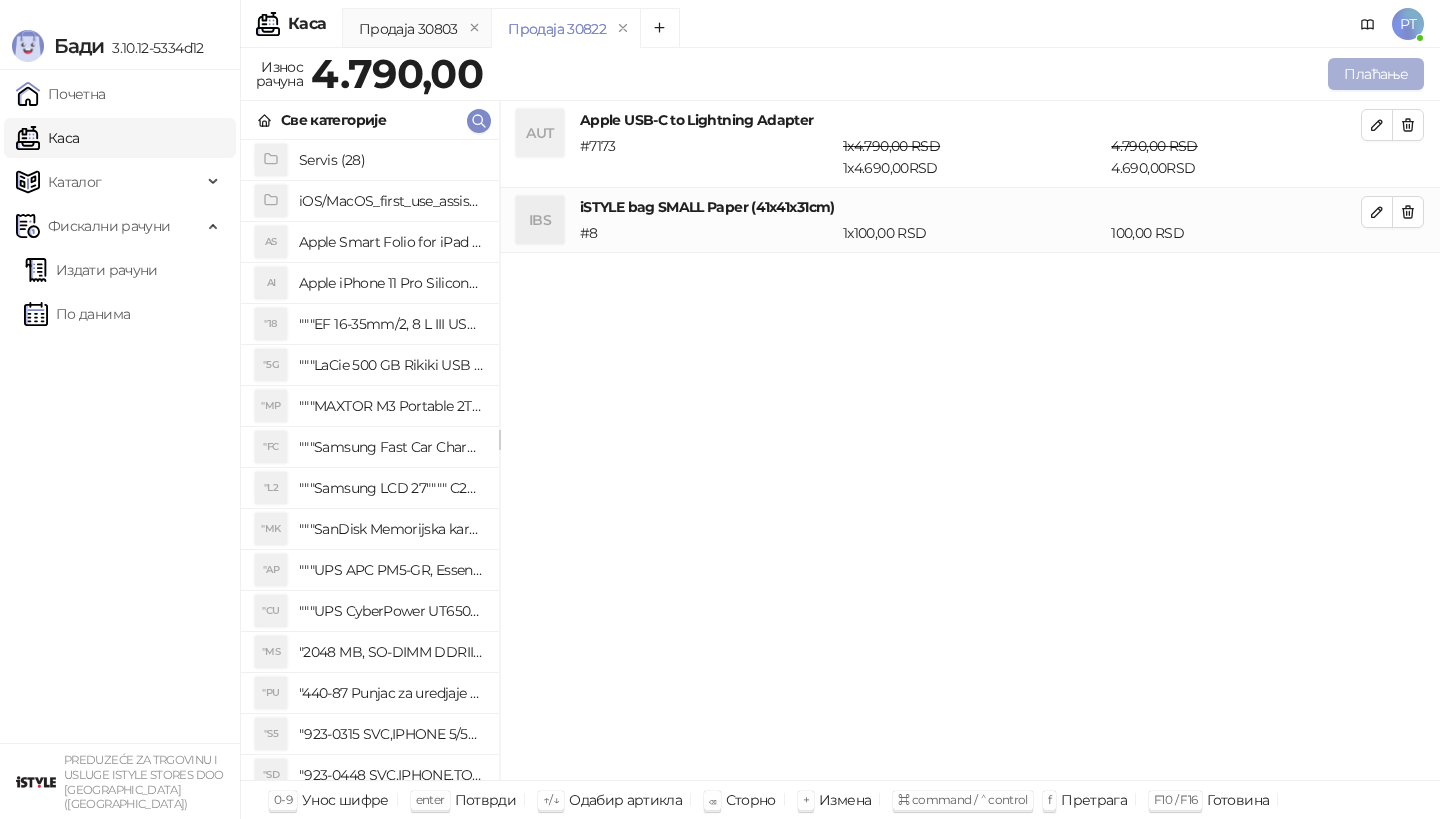 click on "Плаћање" at bounding box center (1376, 74) 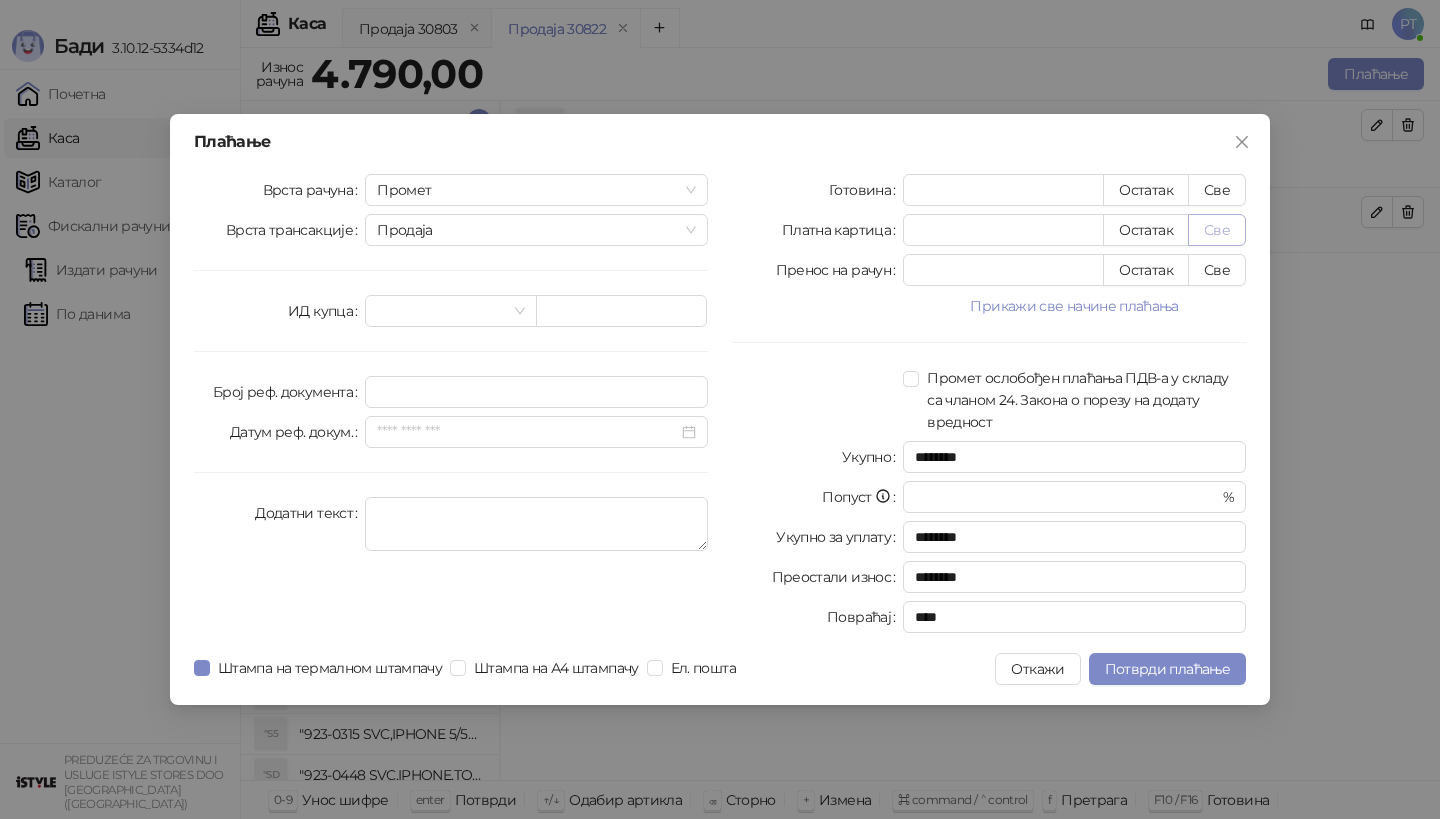 click on "Све" at bounding box center [1217, 230] 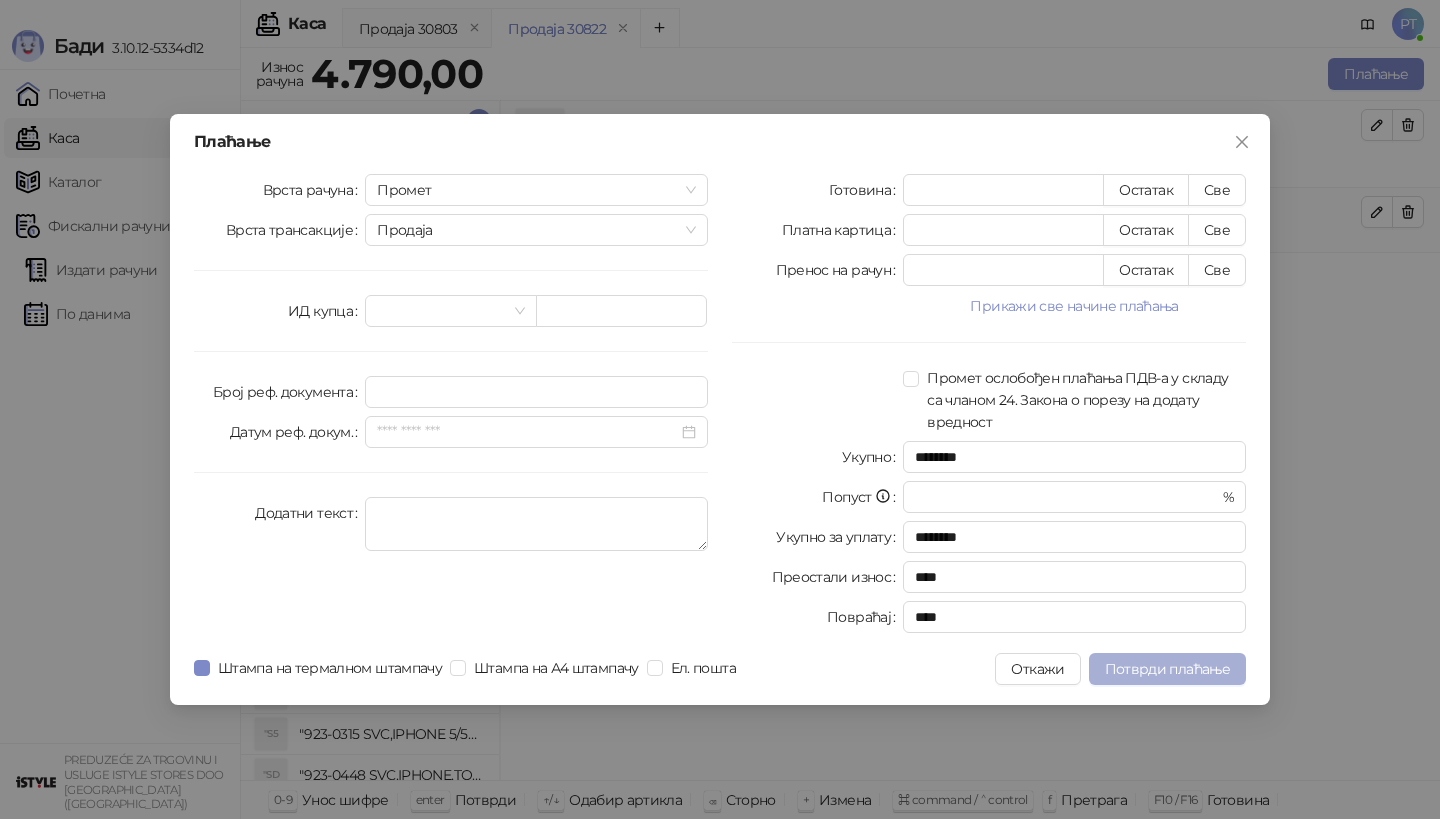 click on "Потврди плаћање" at bounding box center [1167, 669] 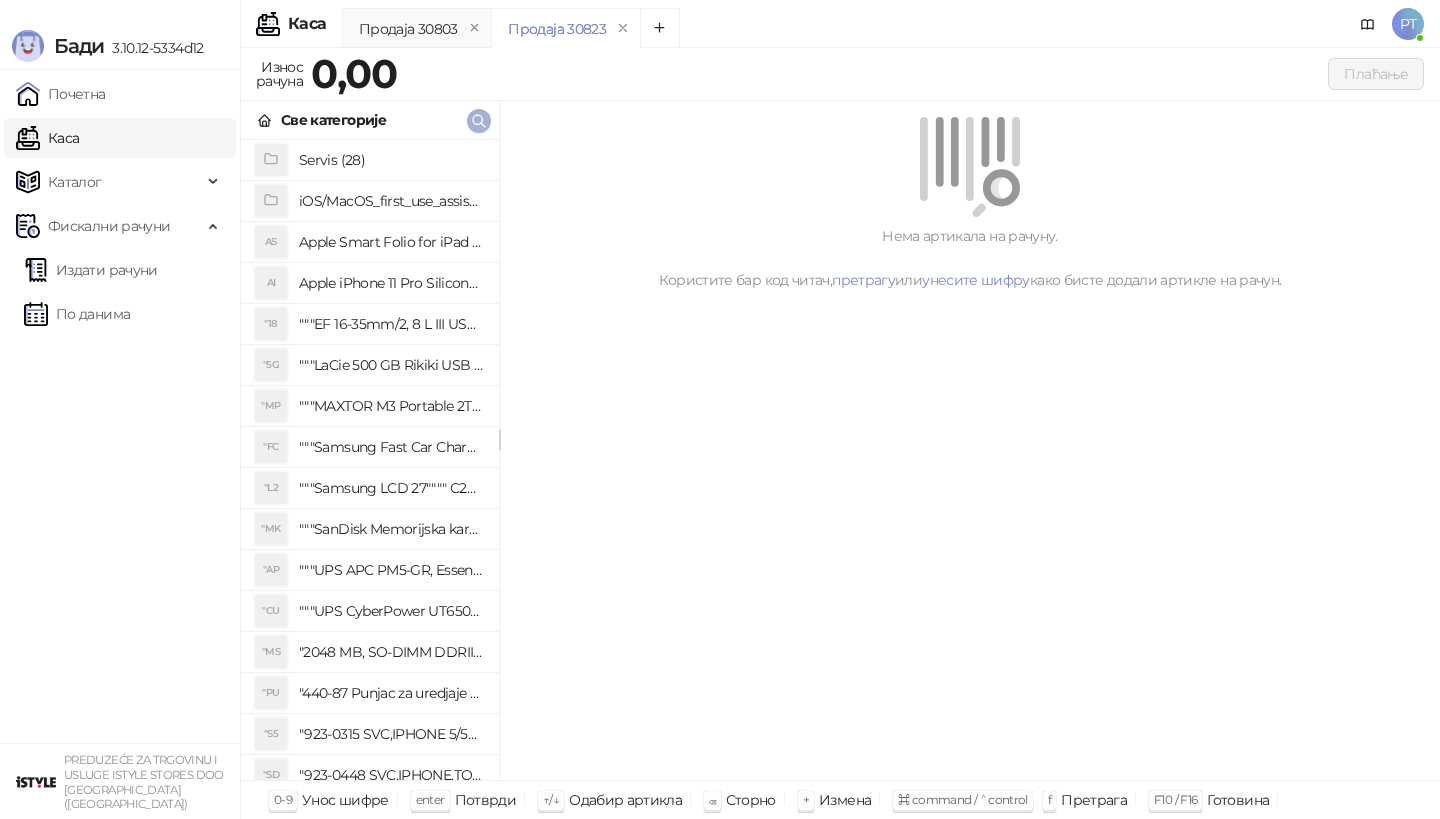 click 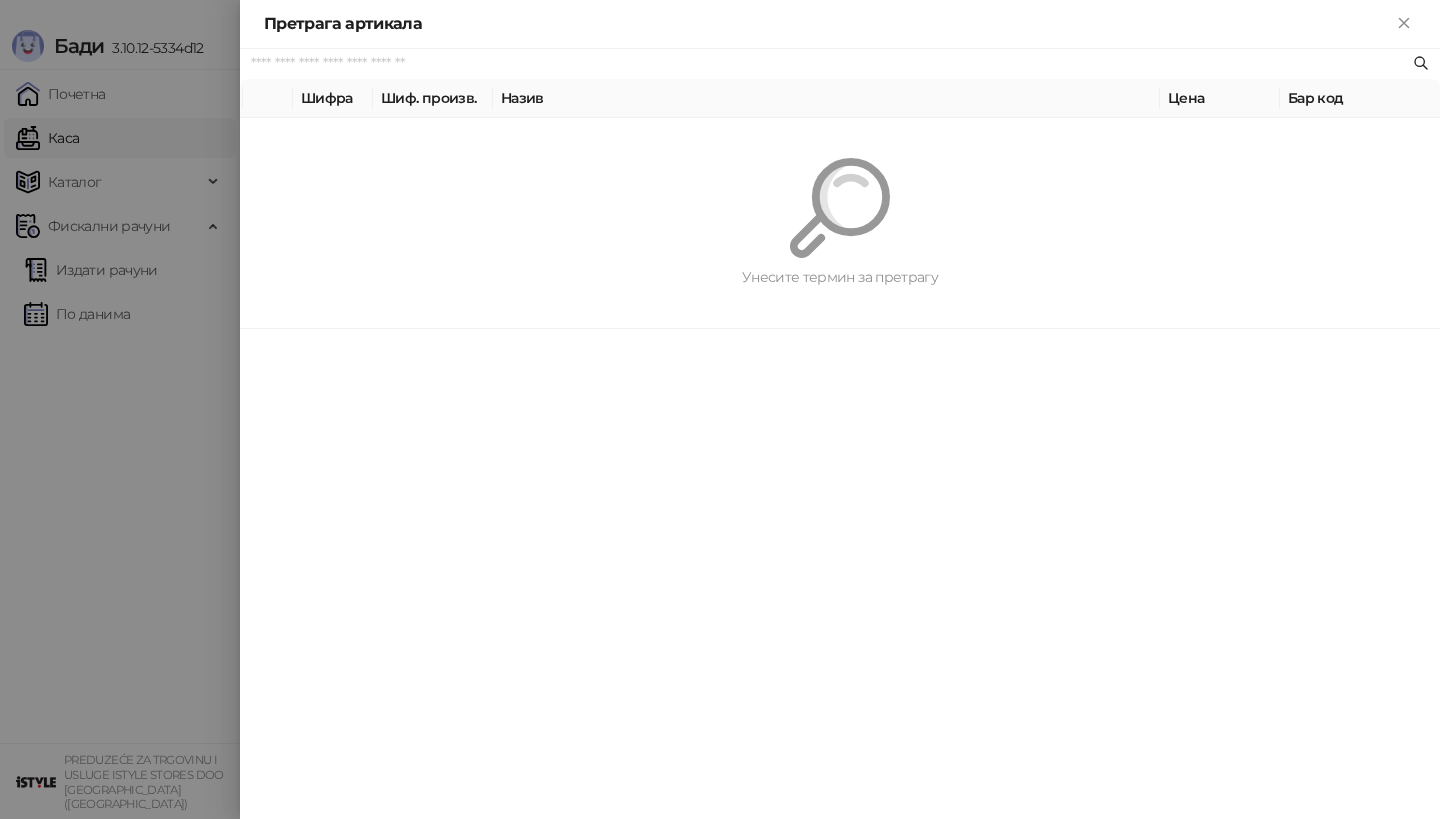 paste on "*********" 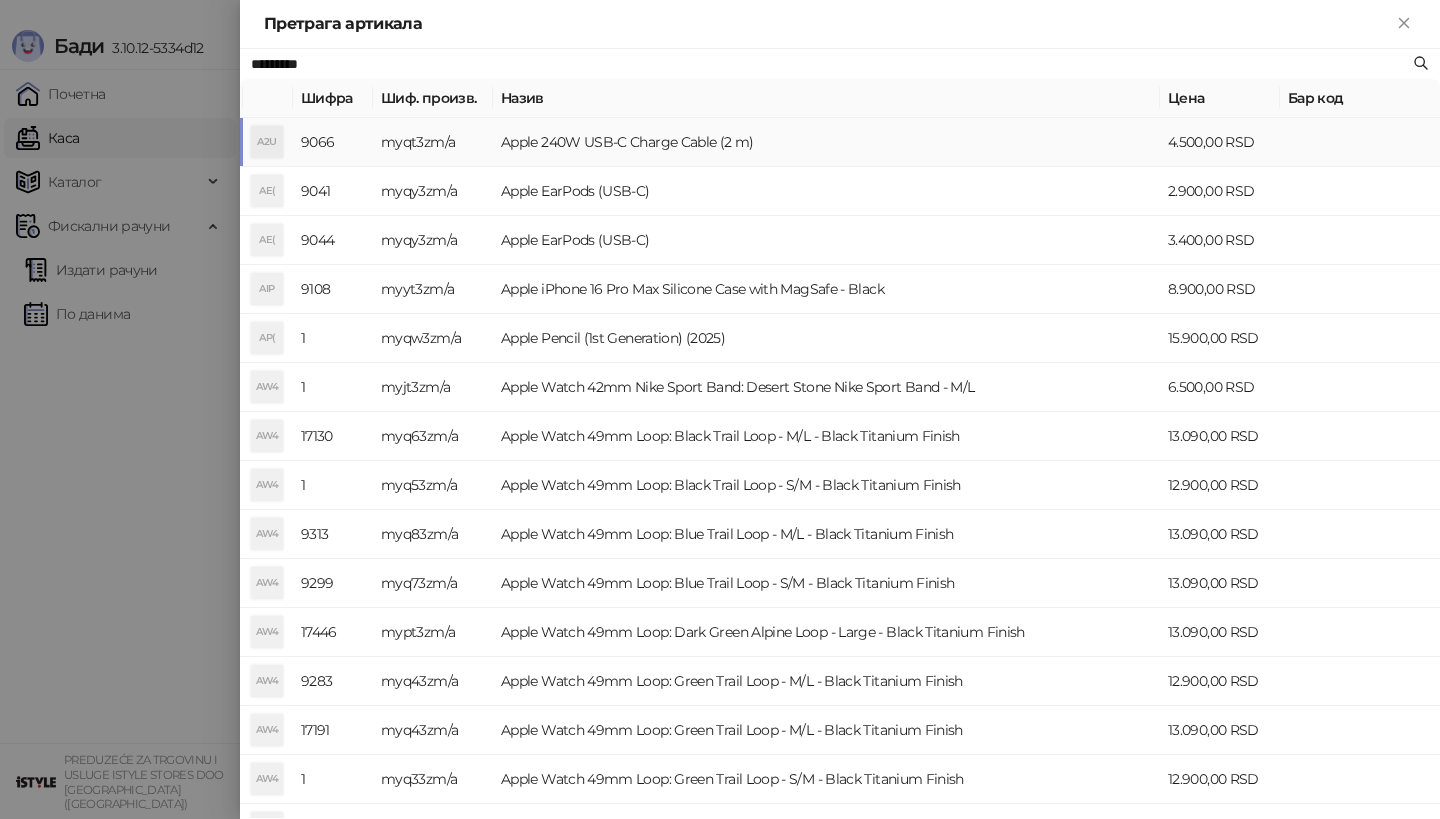 click on "A2U" at bounding box center (267, 142) 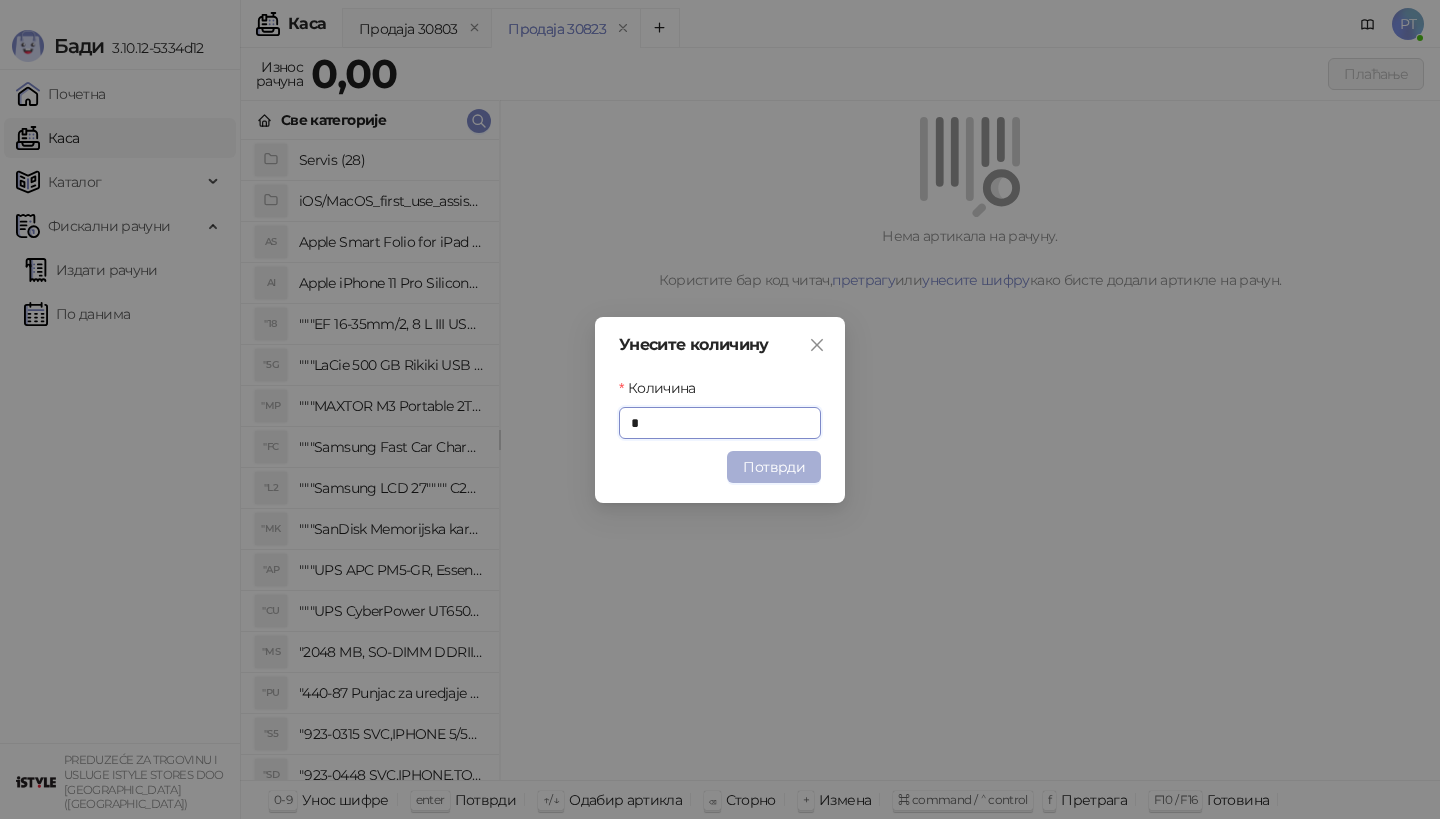 click on "Потврди" at bounding box center [774, 467] 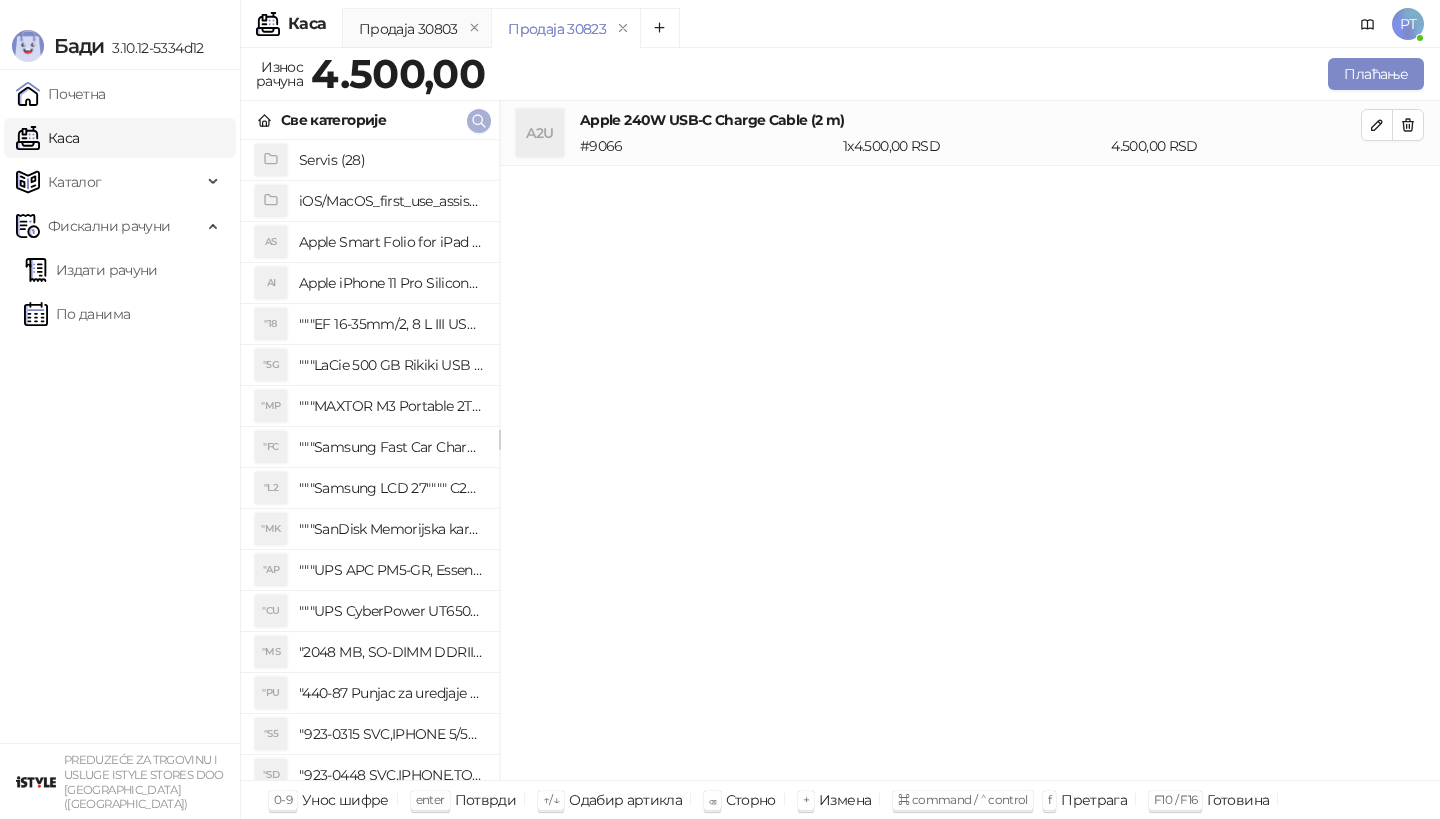click 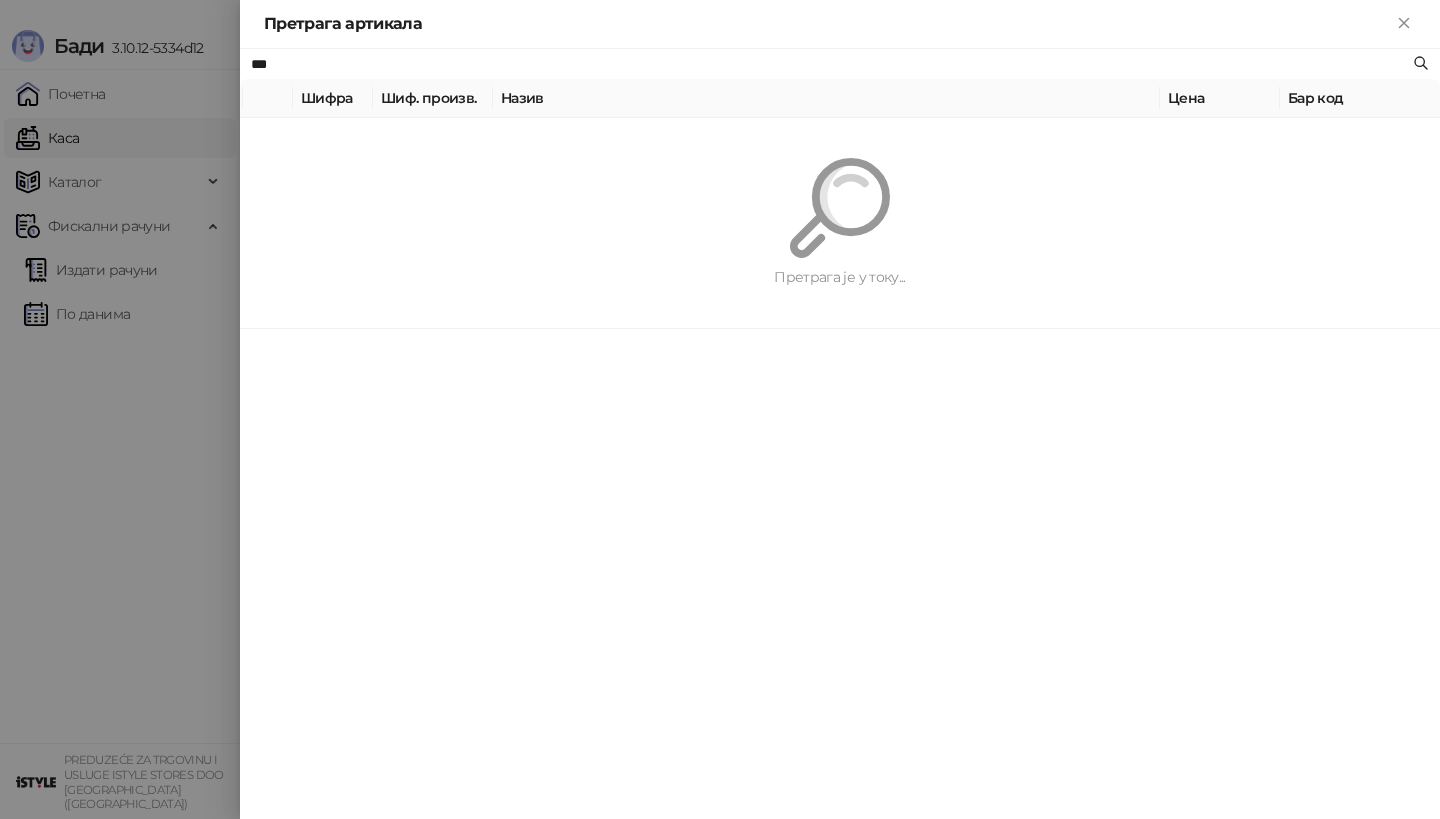 type on "***" 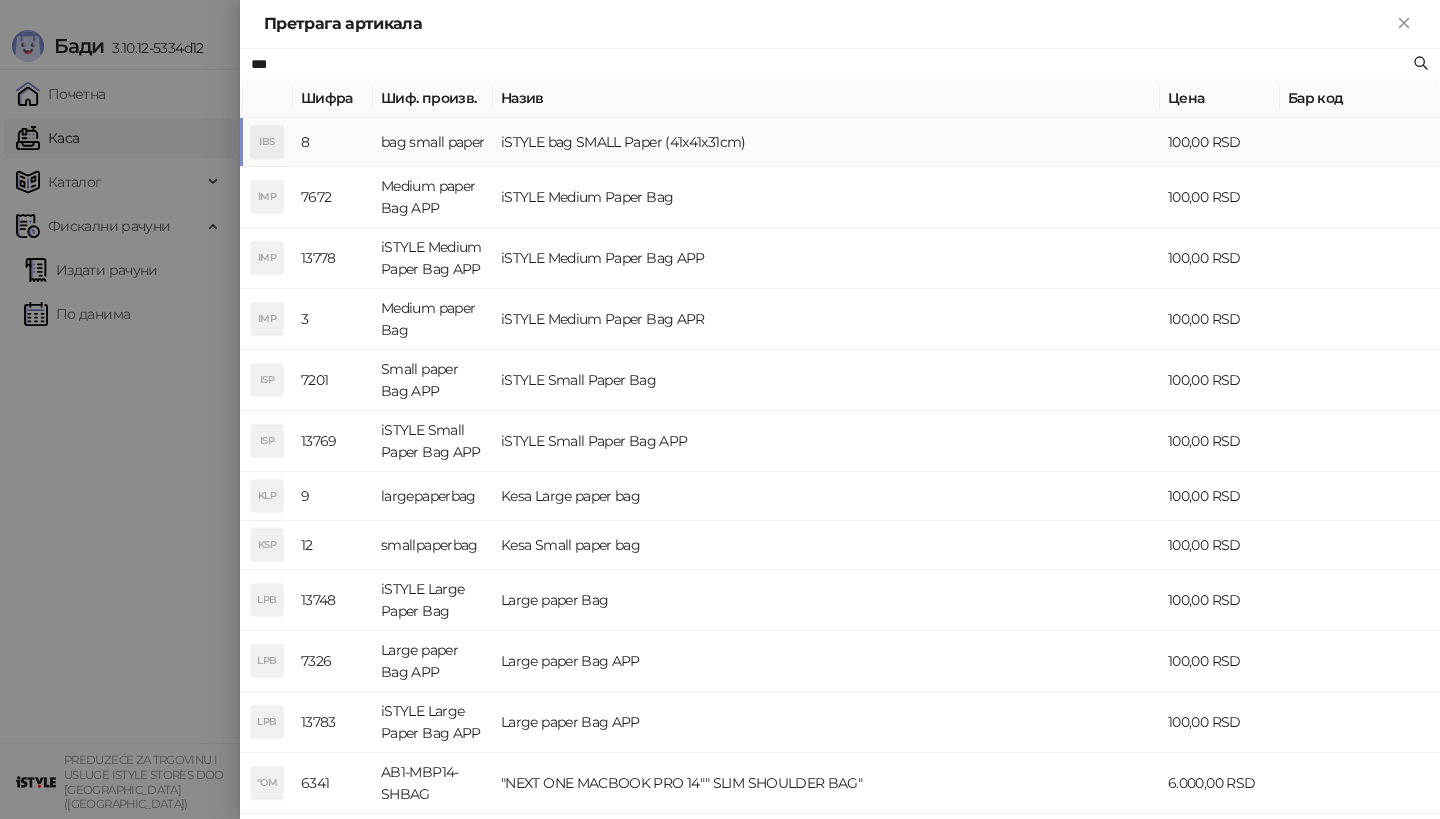 click on "8" at bounding box center (333, 142) 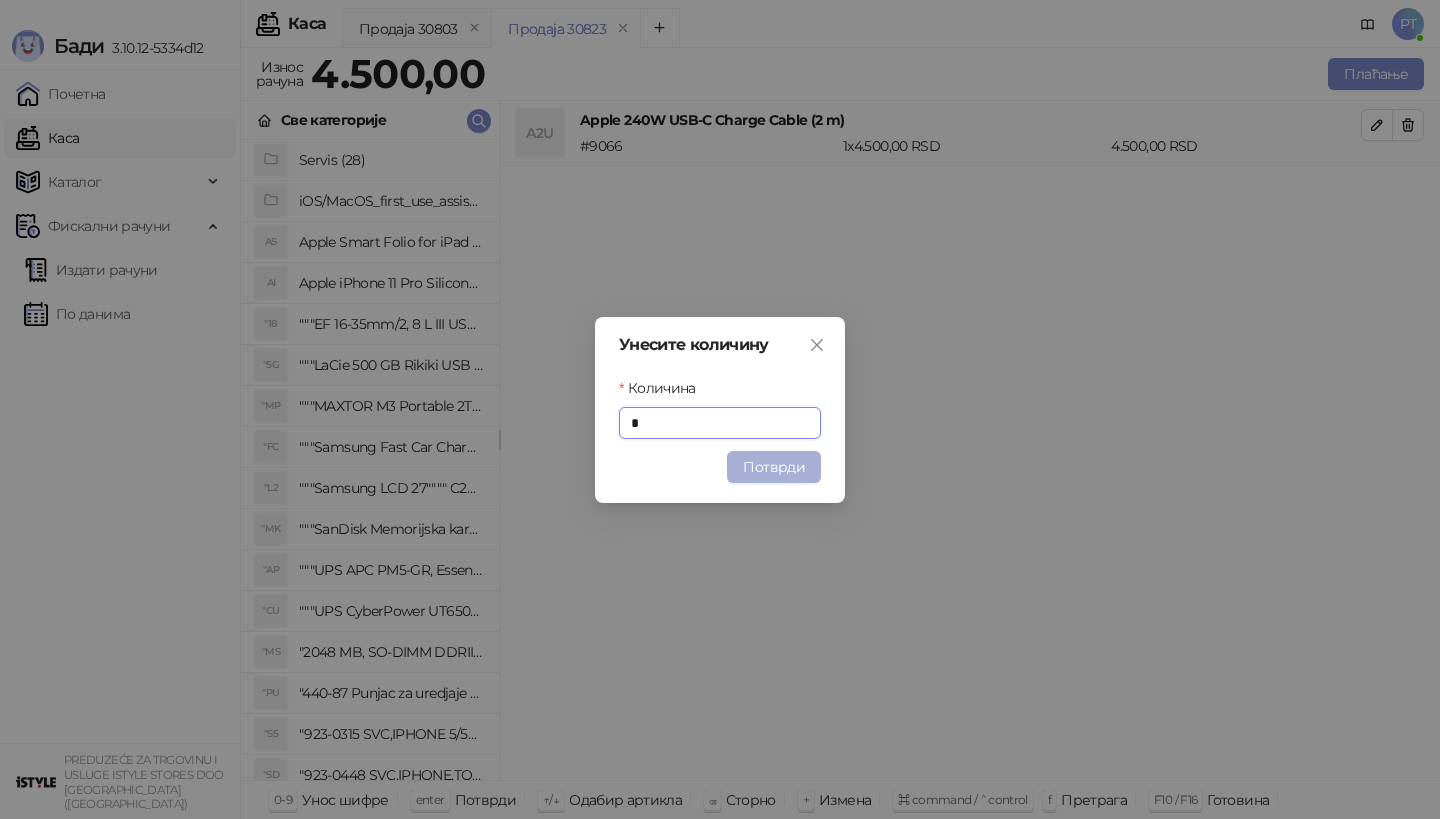 click on "Потврди" at bounding box center [774, 467] 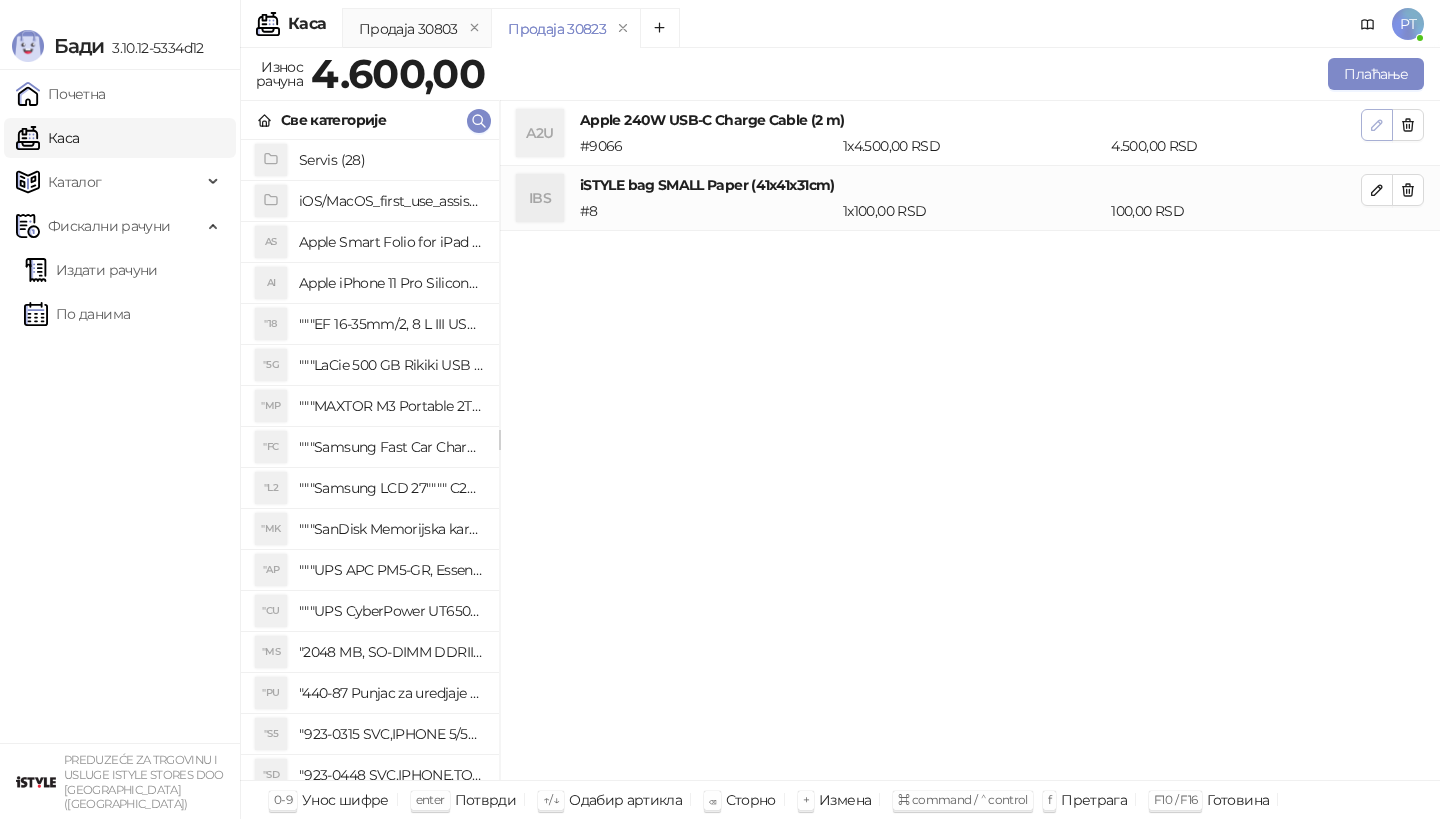 click 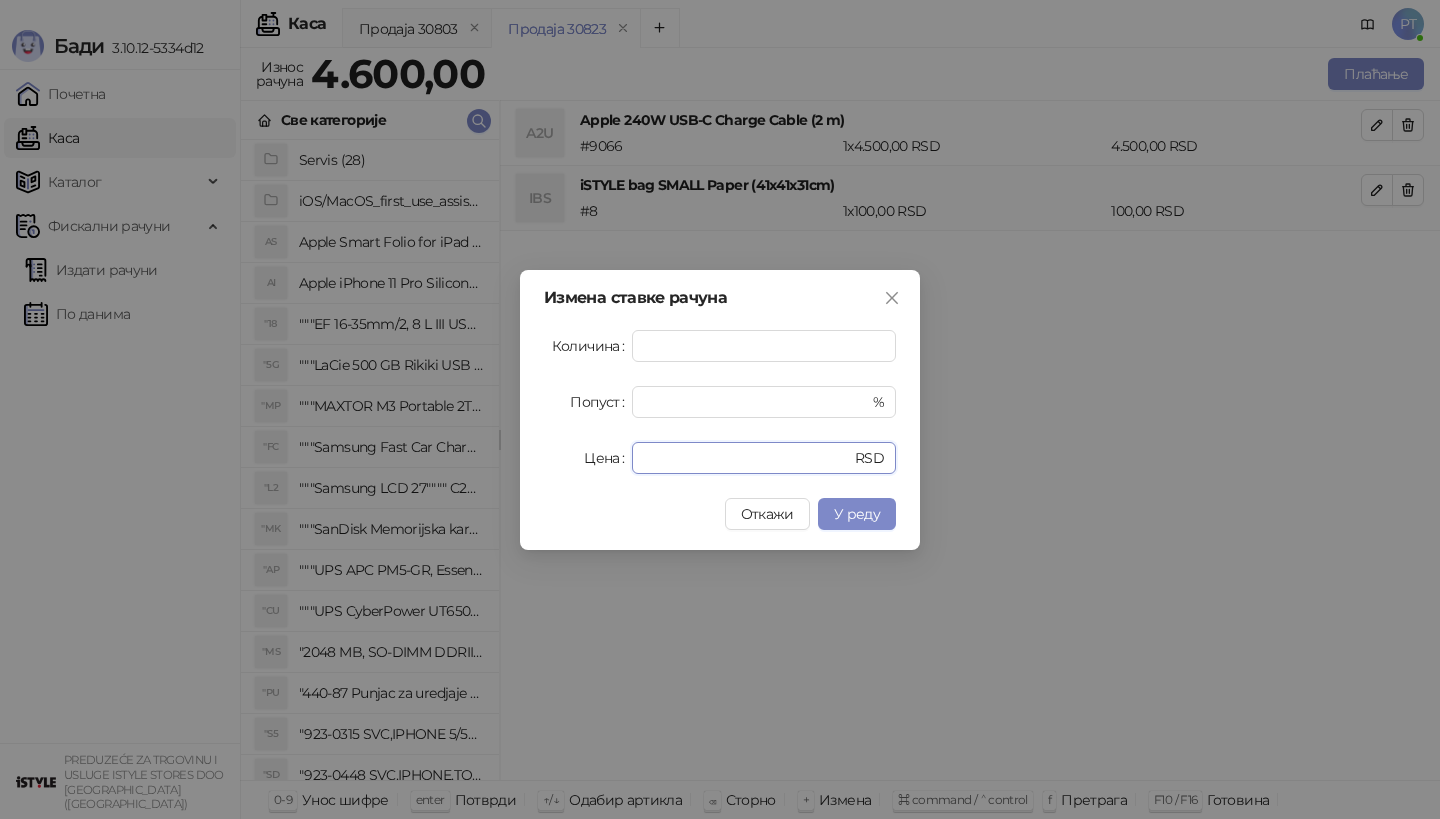 drag, startPoint x: 688, startPoint y: 460, endPoint x: 467, endPoint y: 460, distance: 221 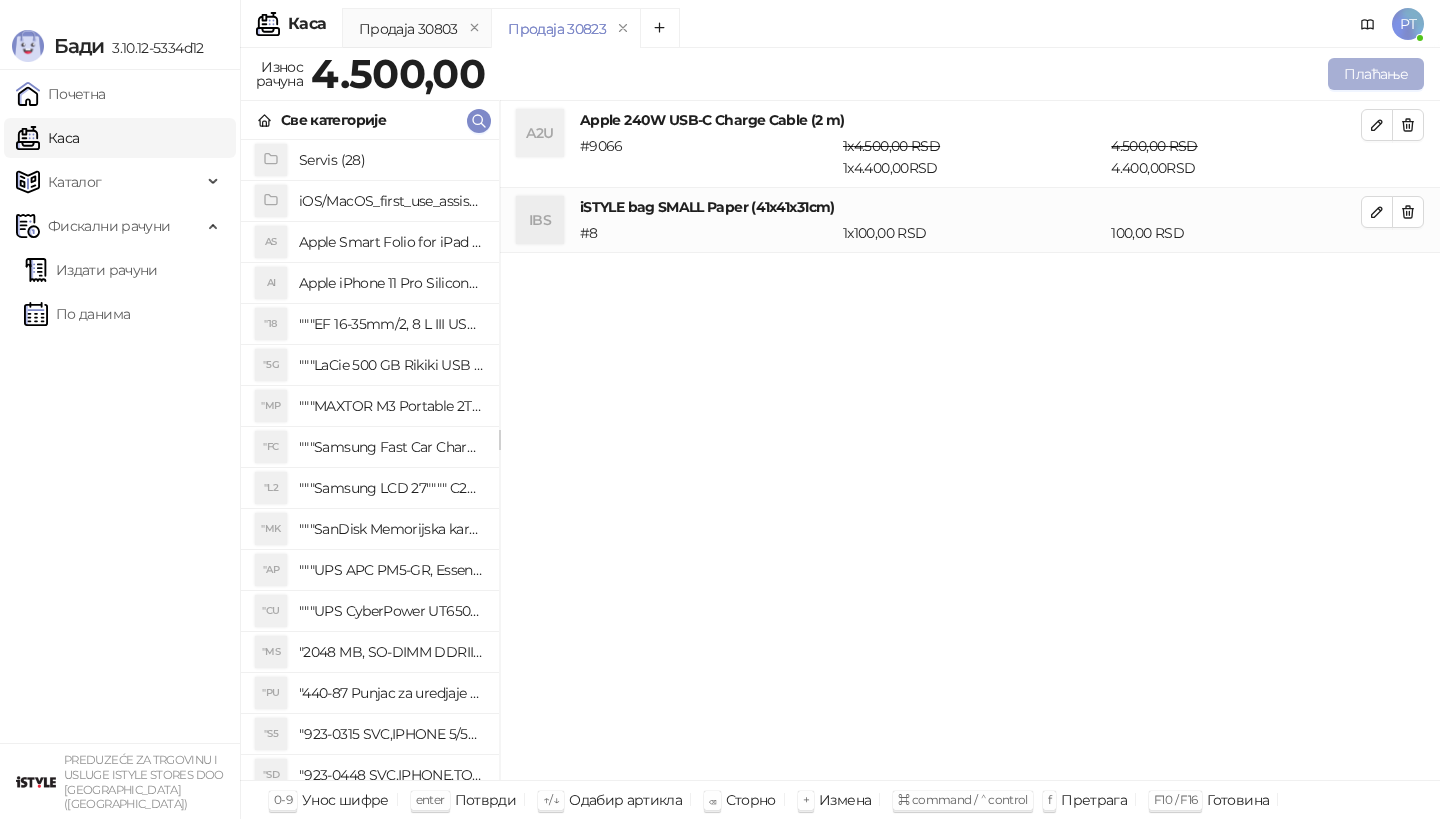 click on "Плаћање" at bounding box center [1376, 74] 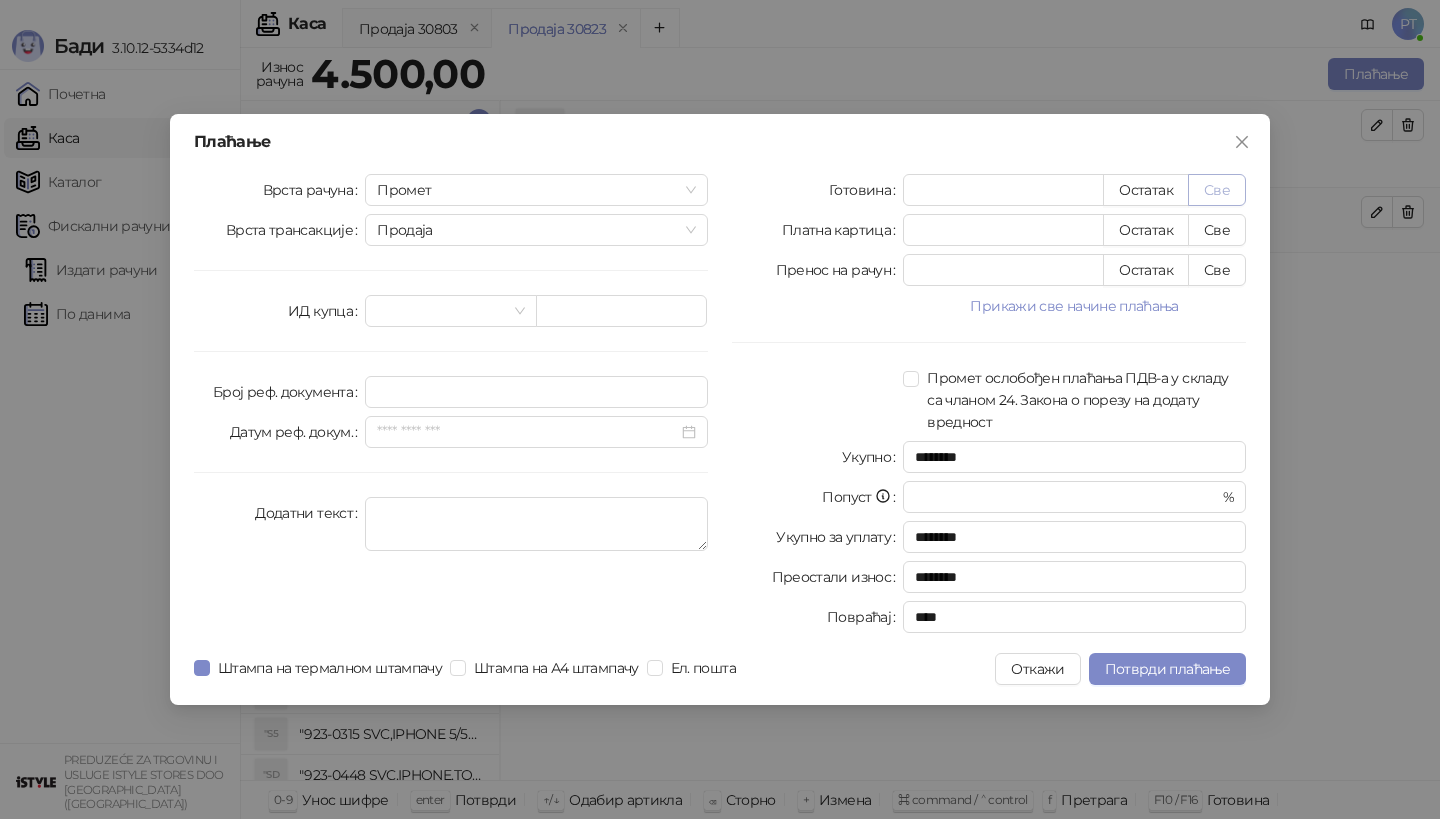 click on "Све" at bounding box center (1217, 190) 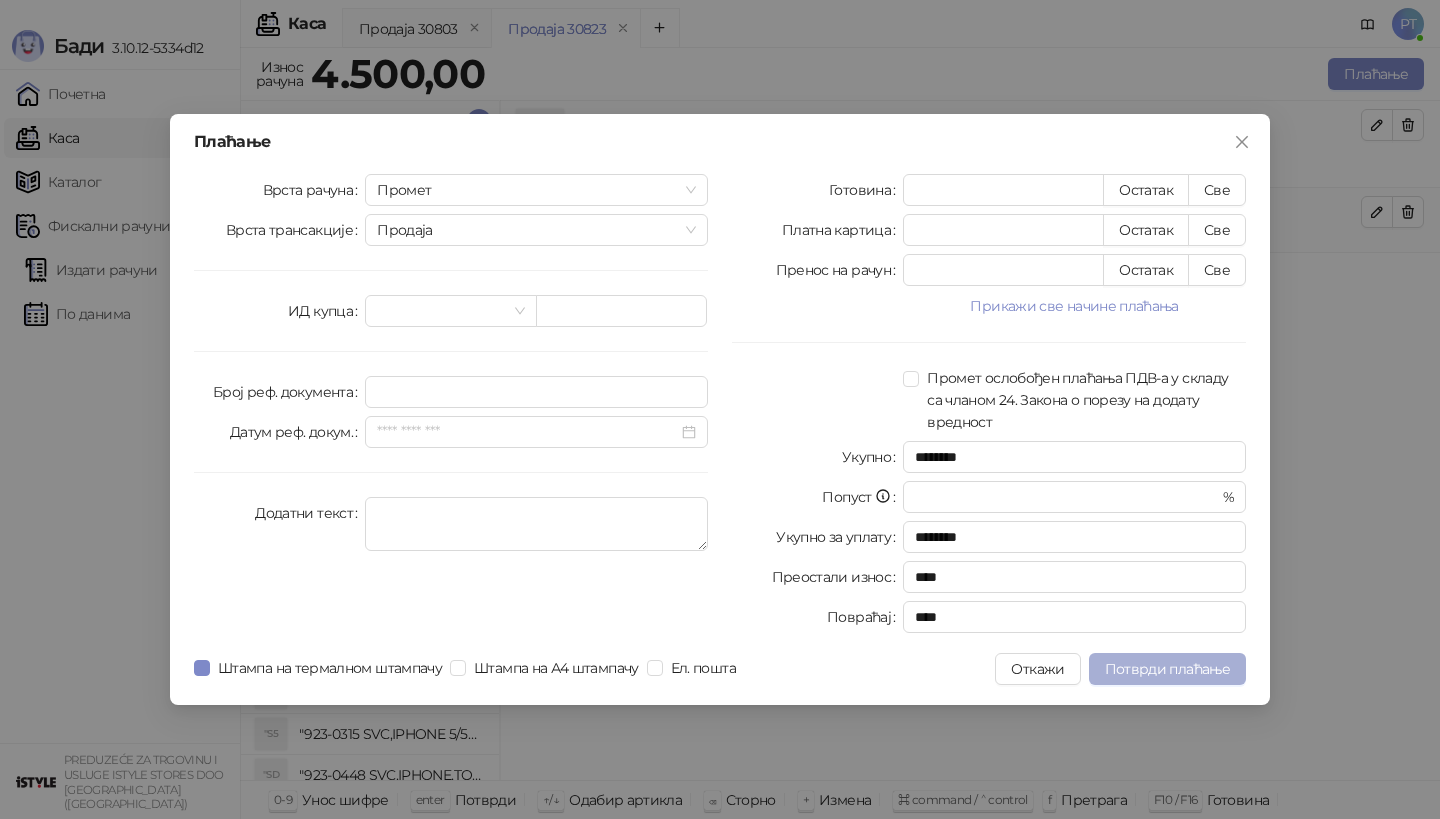 click on "Потврди плаћање" at bounding box center (1167, 669) 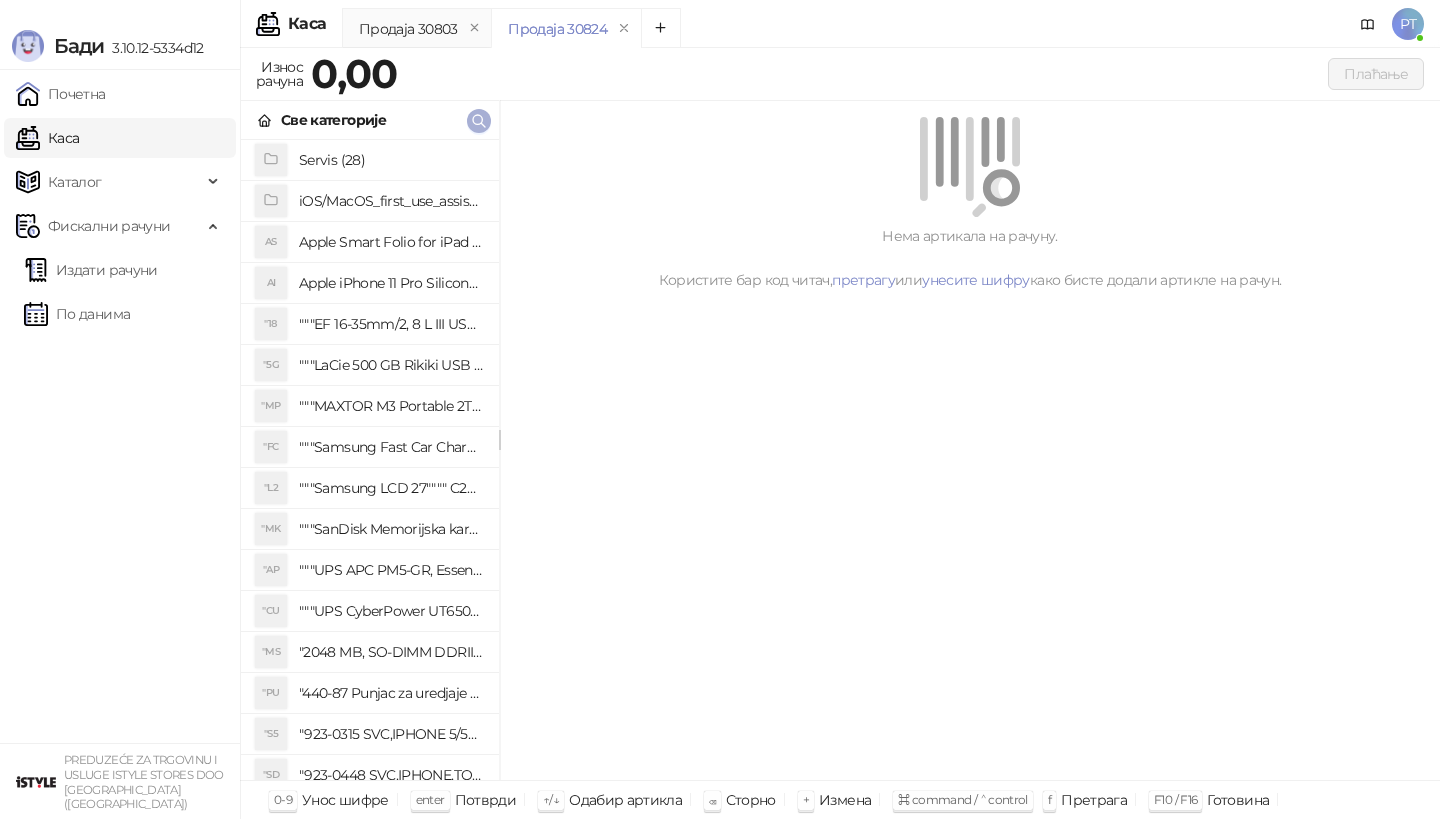 click 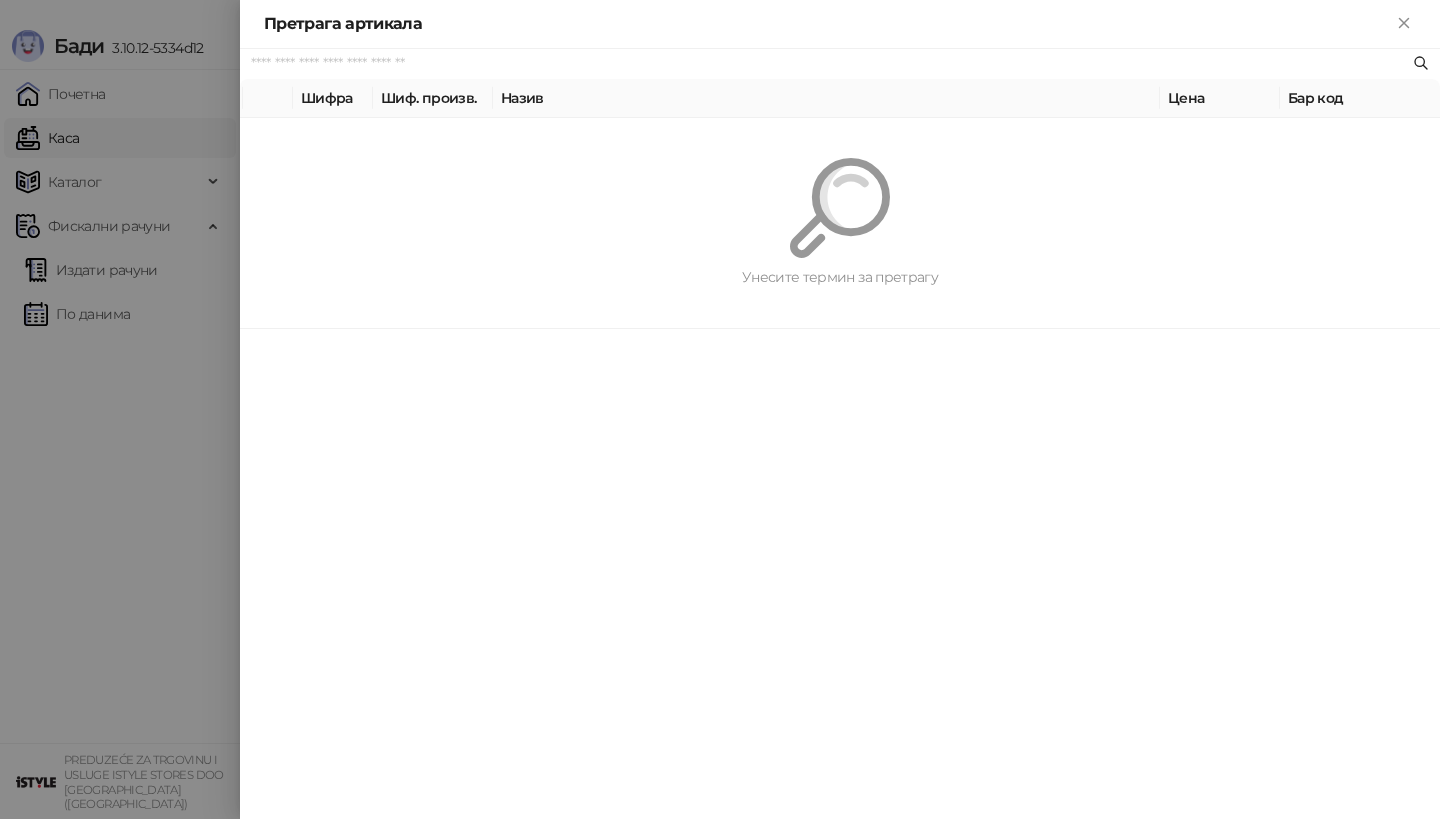 paste on "*********" 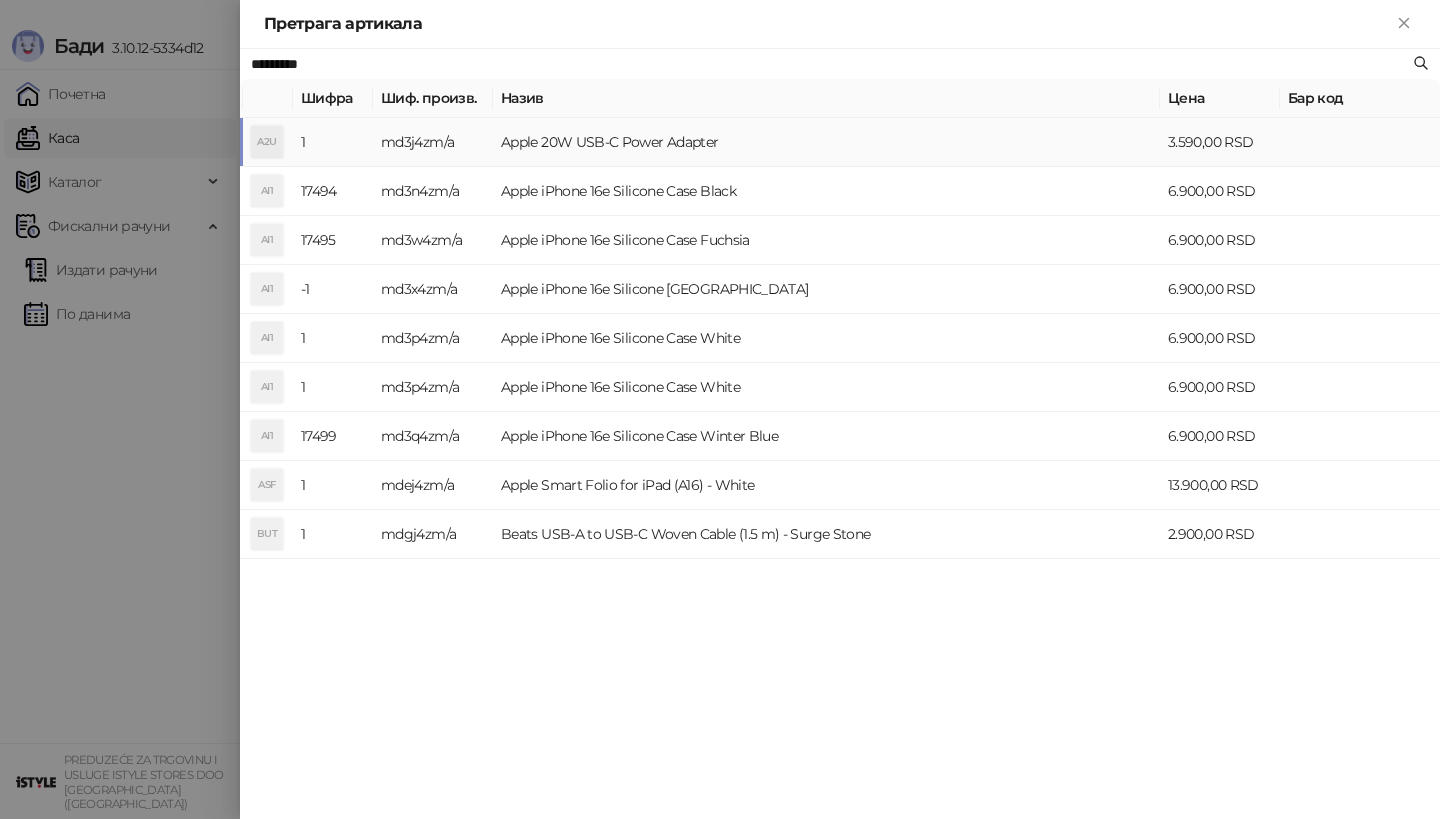 type on "*********" 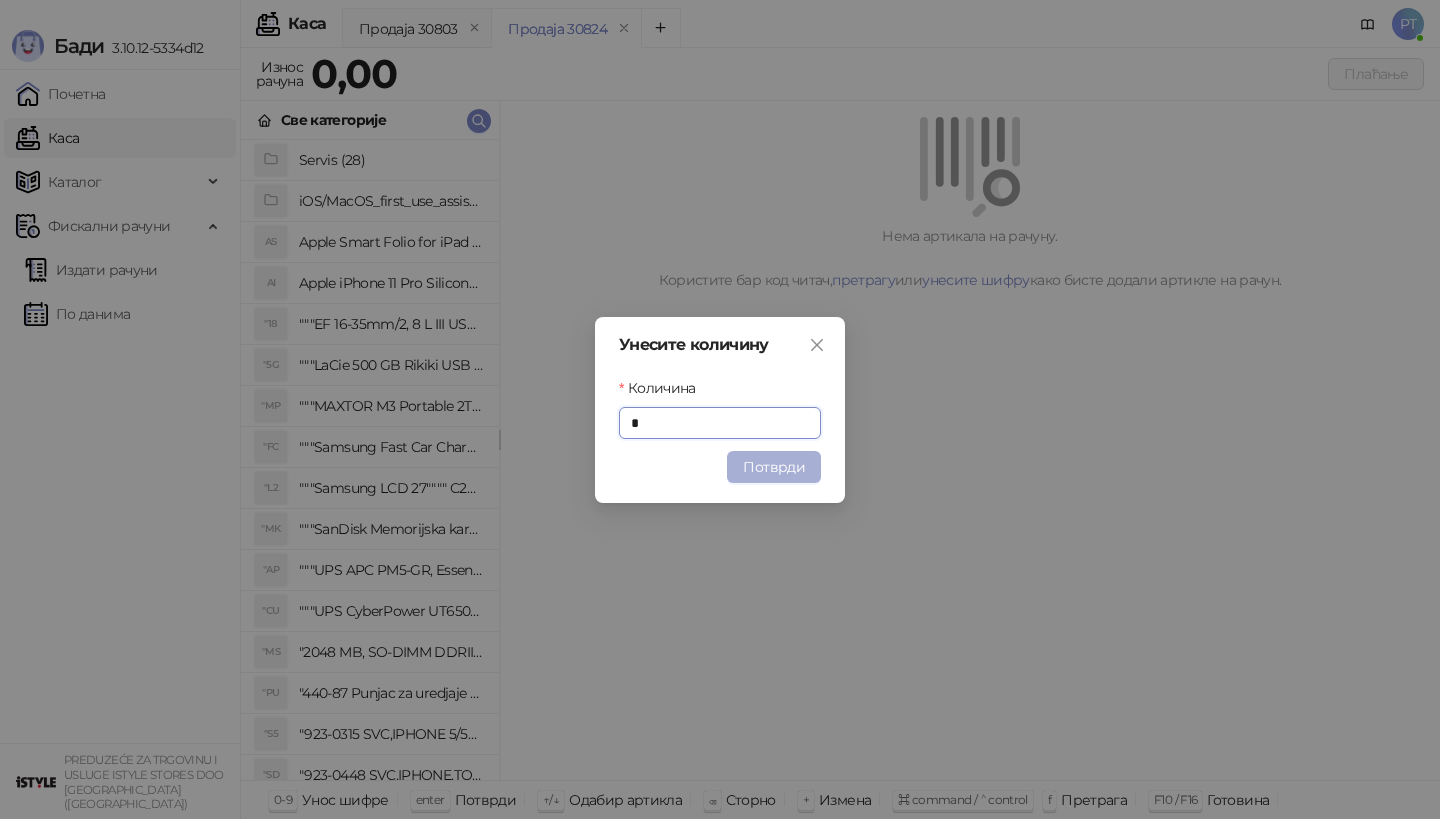 click on "Потврди" at bounding box center [774, 467] 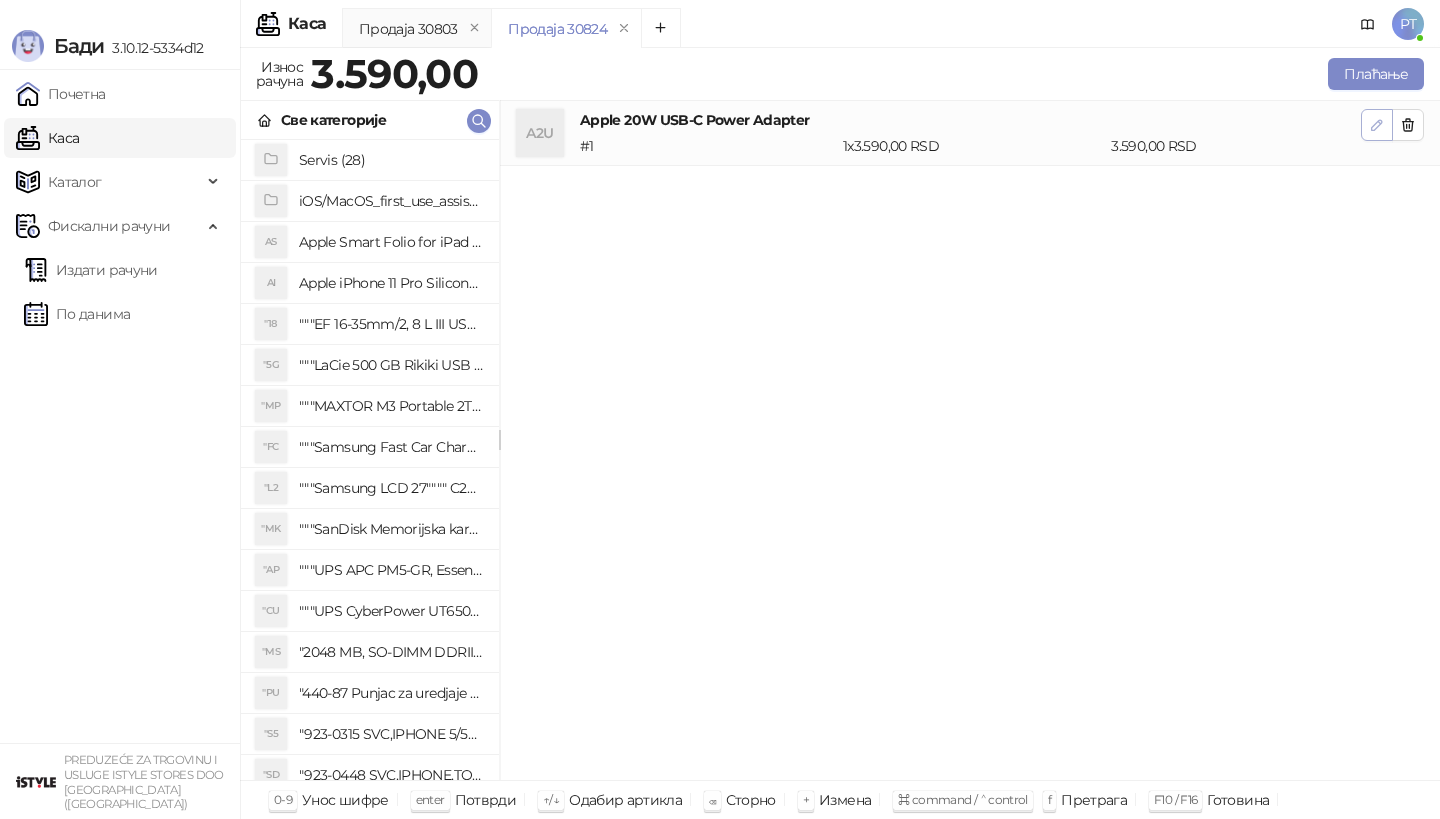click 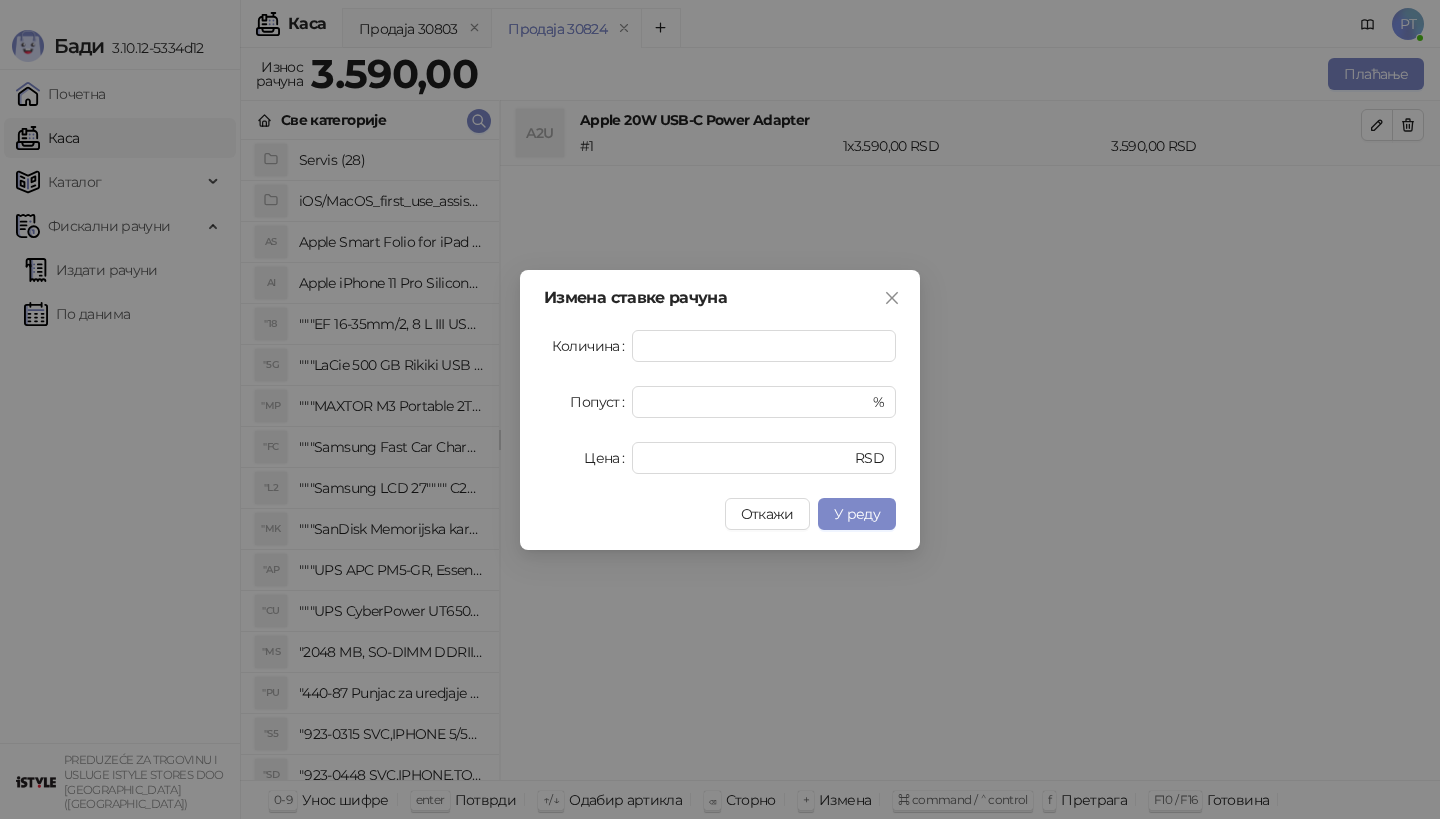 drag, startPoint x: 674, startPoint y: 344, endPoint x: 491, endPoint y: 344, distance: 183 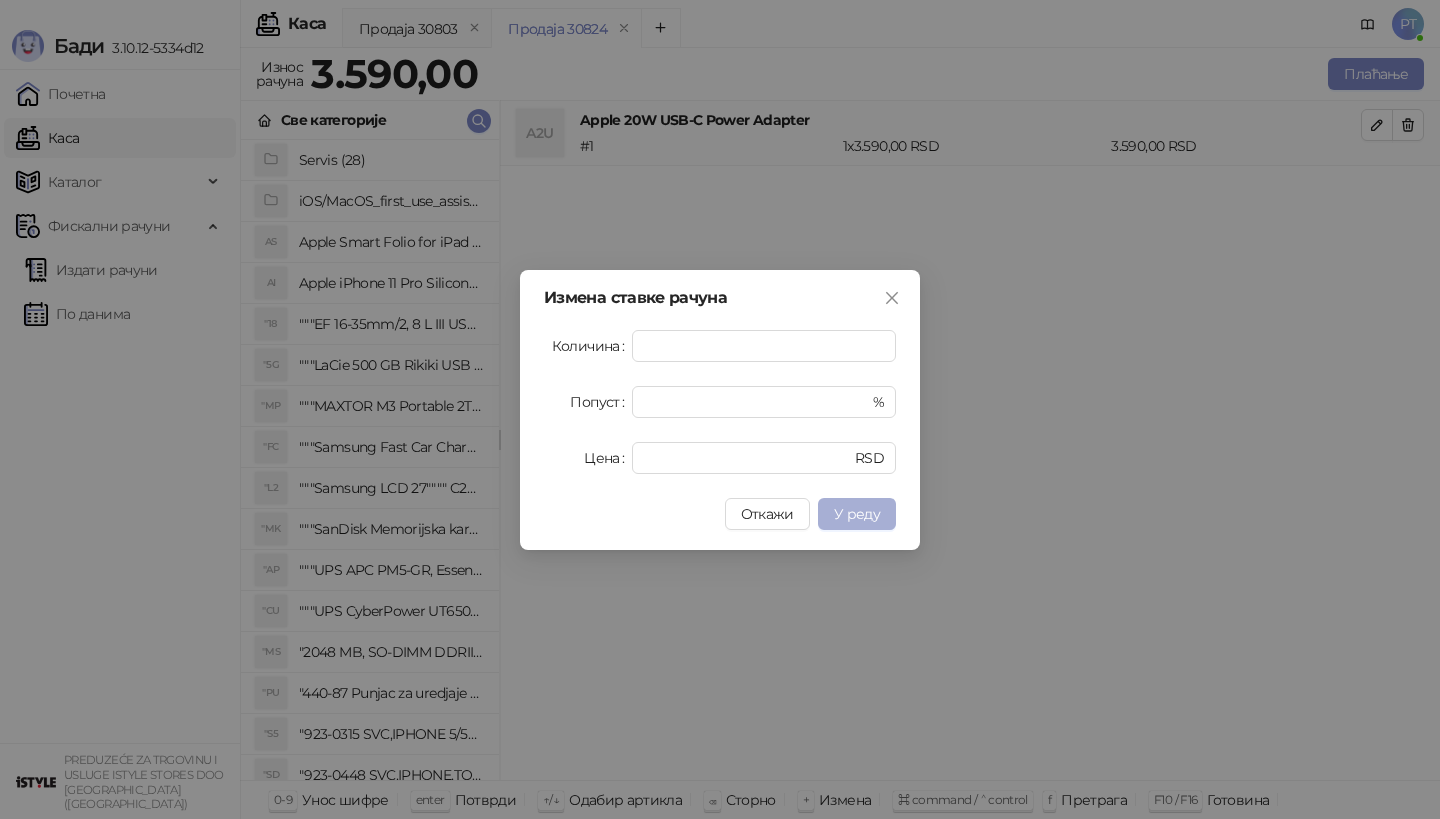 type on "*" 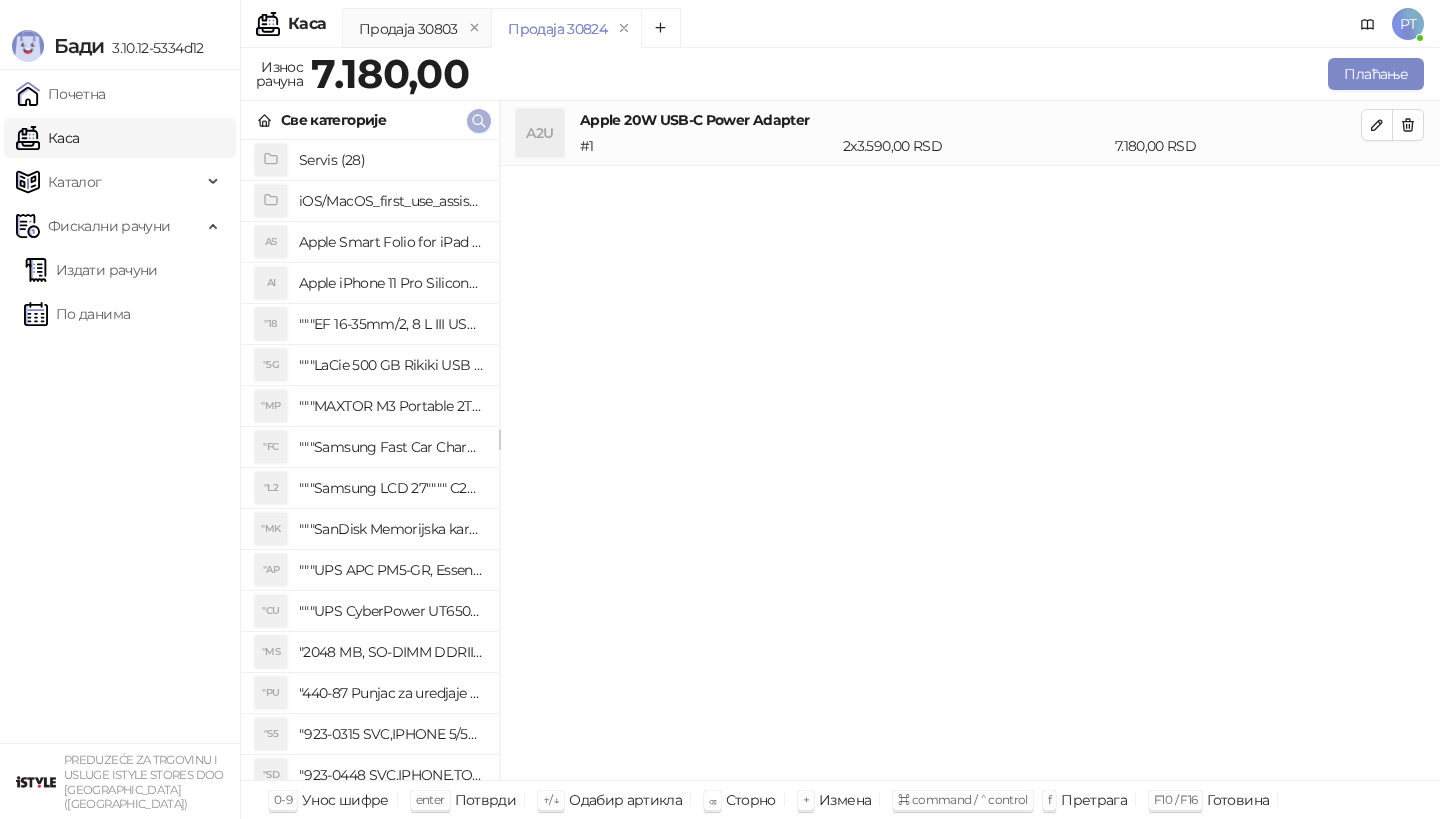 click 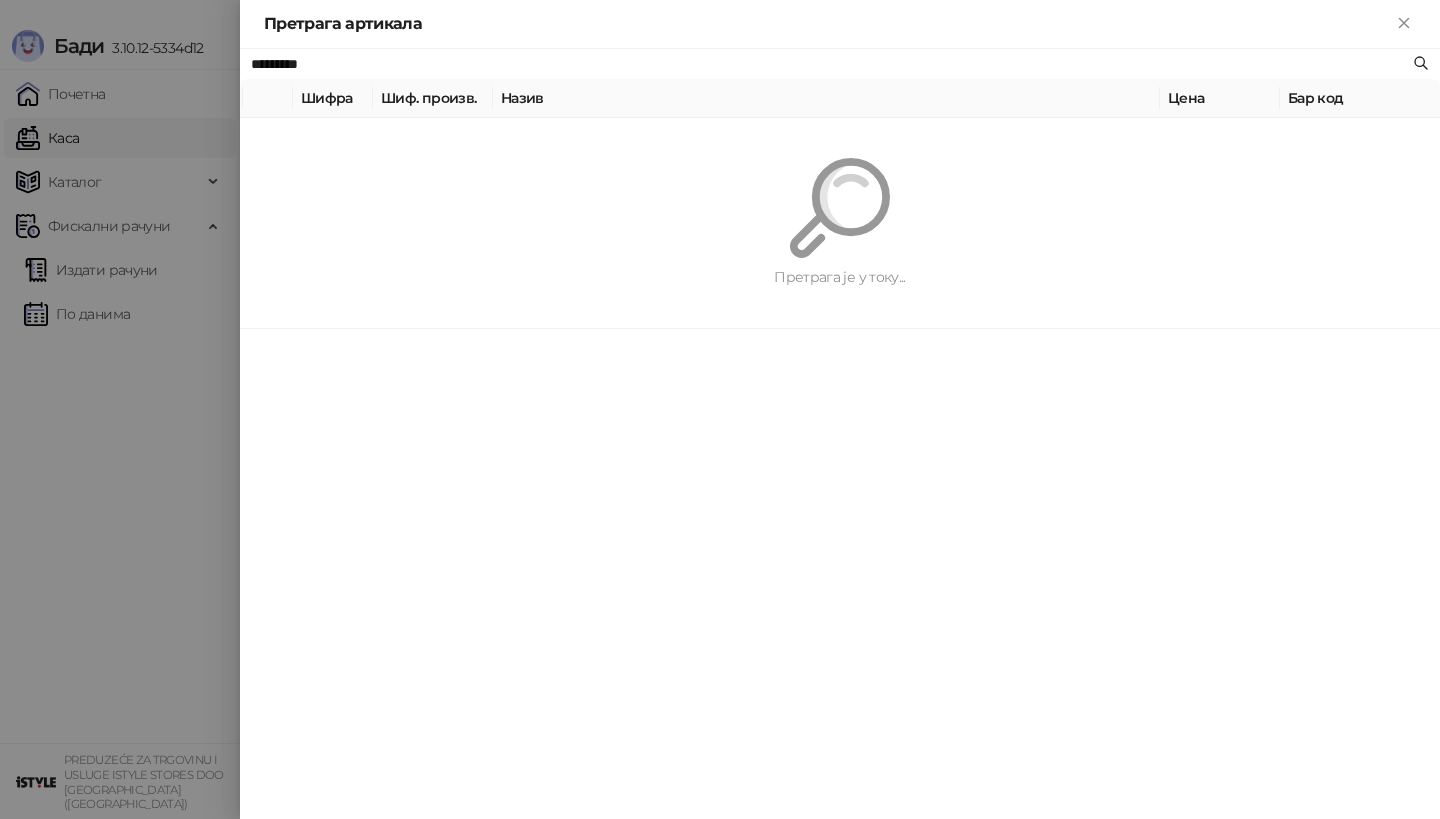 paste 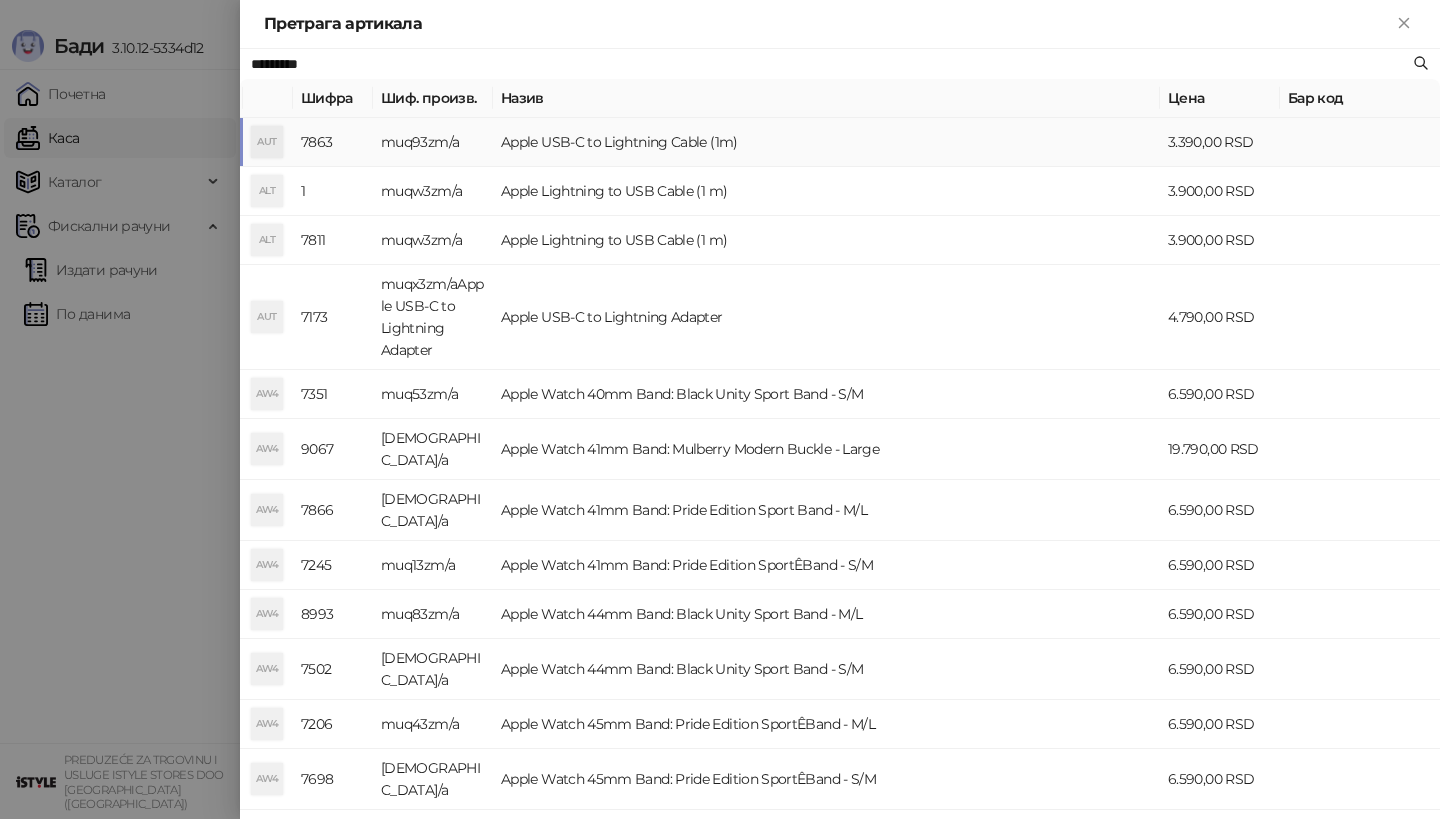 click on "AUT" at bounding box center (267, 142) 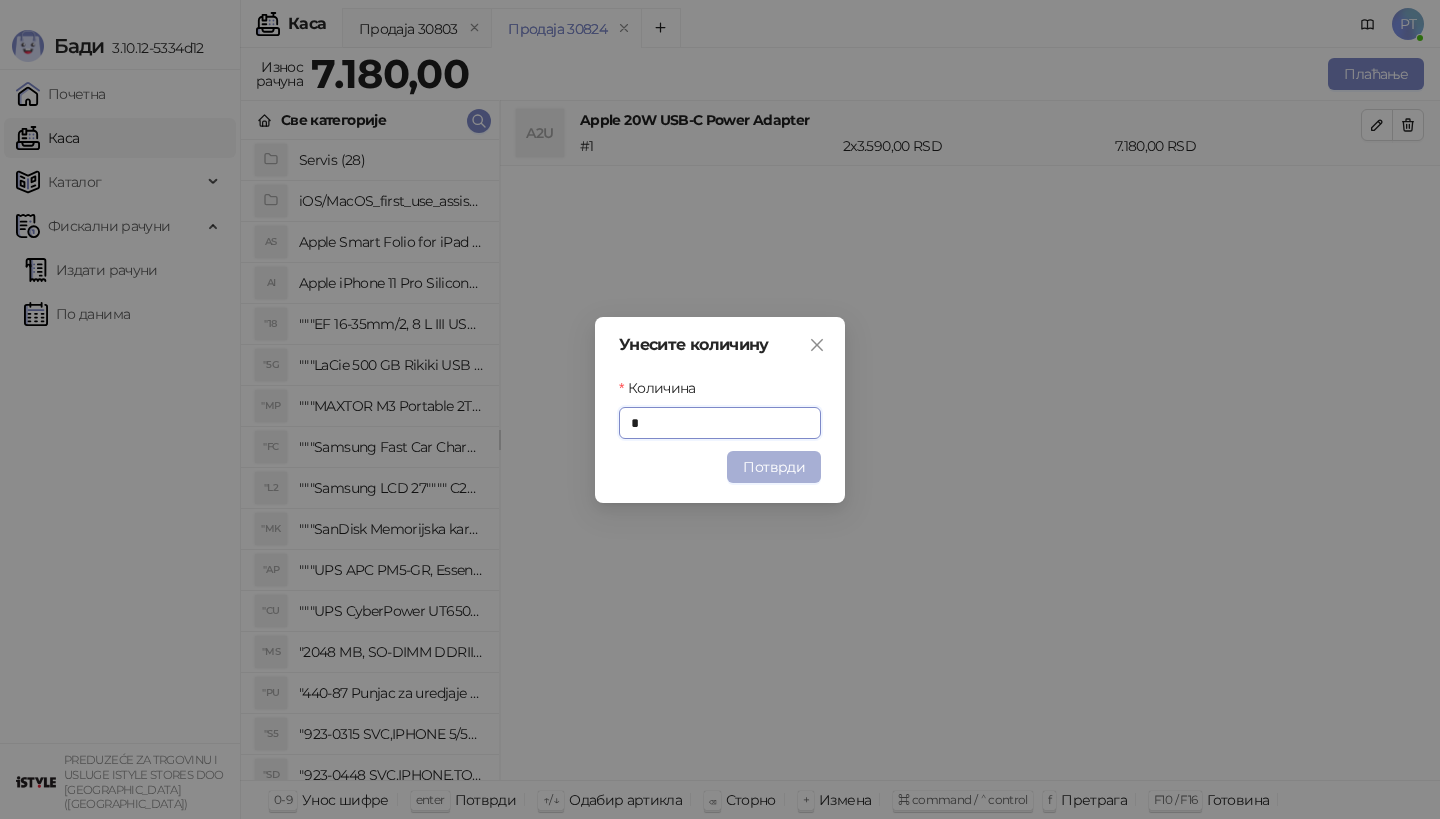 click on "Потврди" at bounding box center (774, 467) 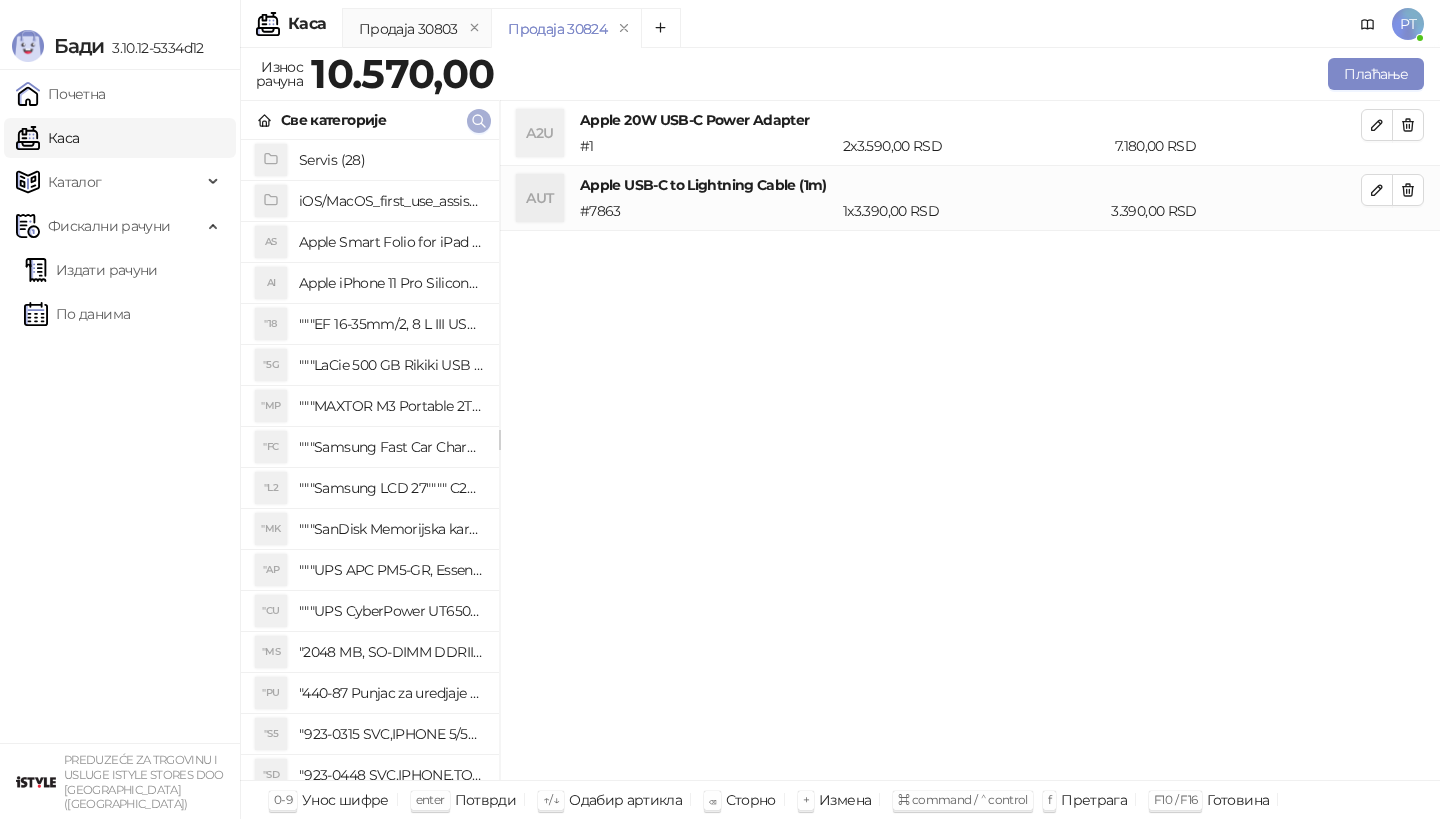 click 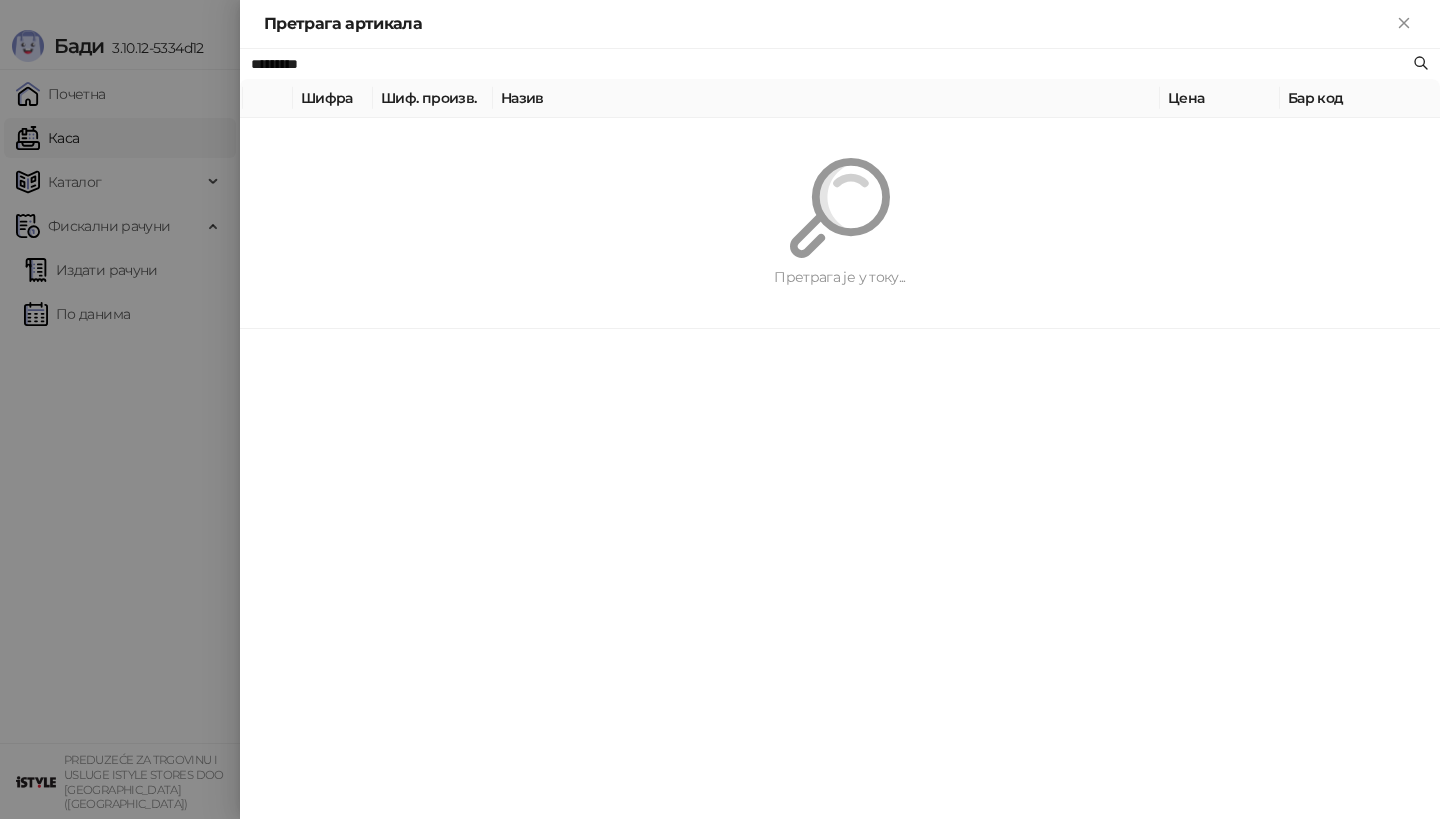 paste 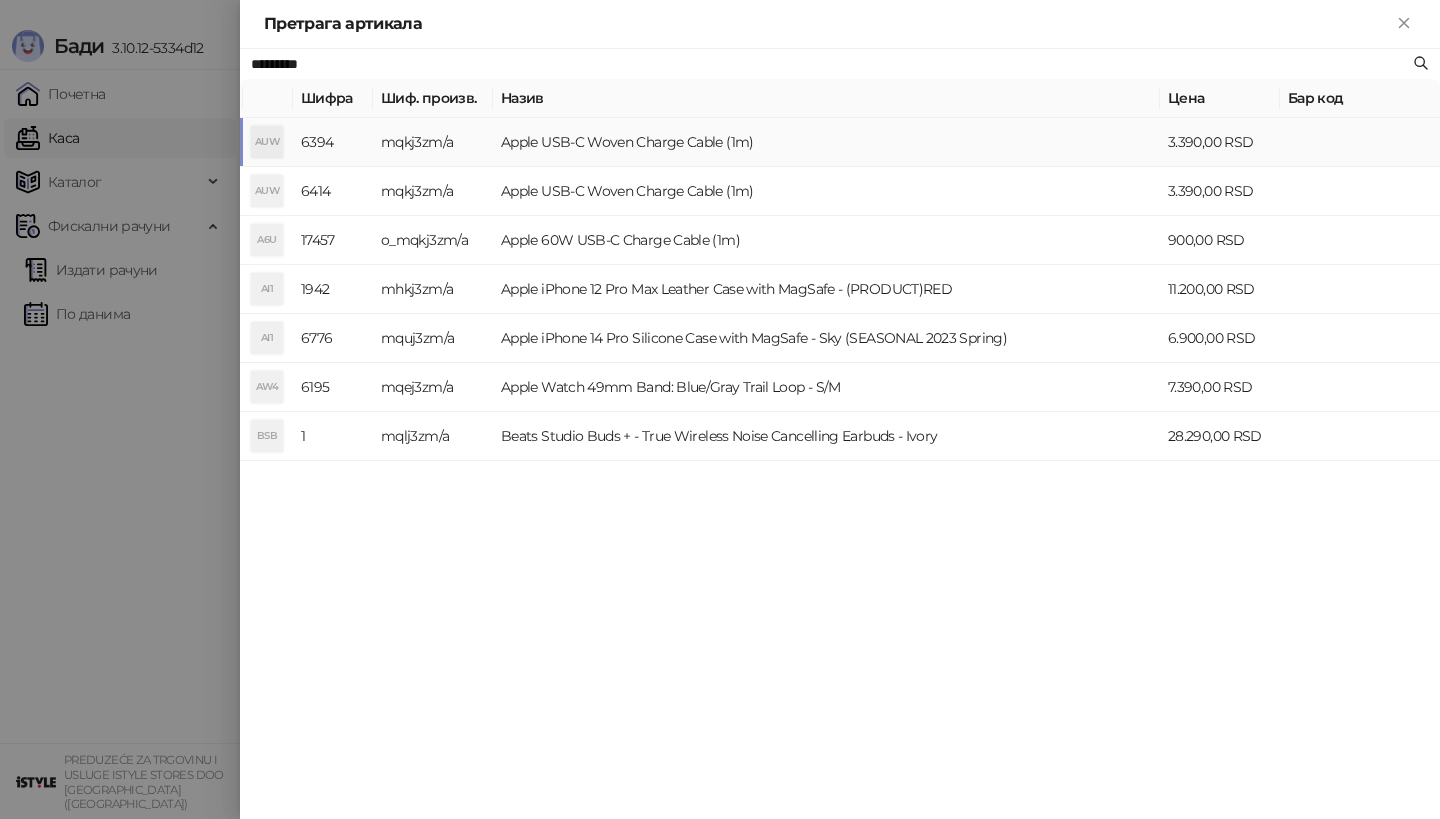 click on "AUW" at bounding box center (267, 142) 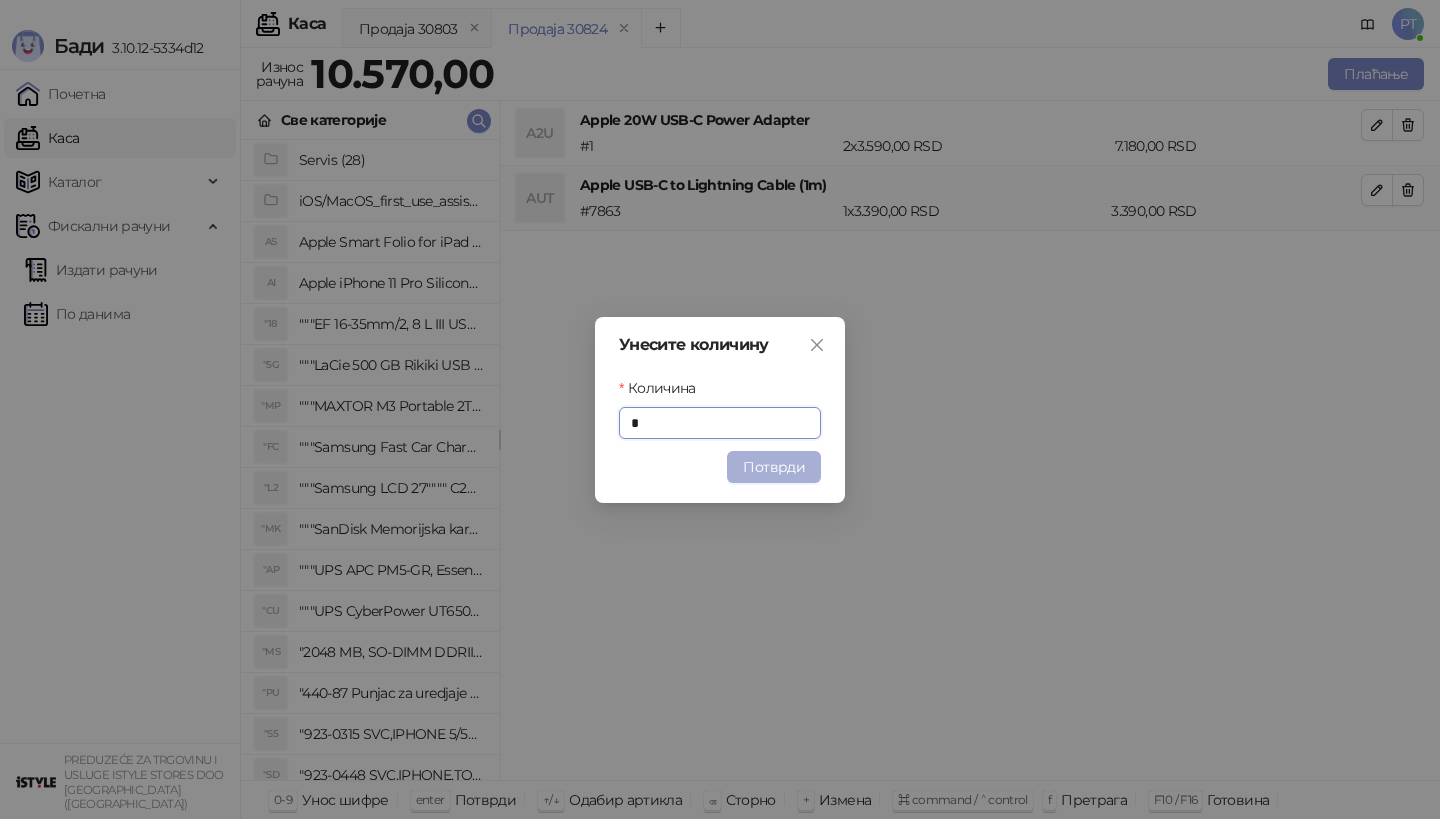click on "Потврди" at bounding box center (774, 467) 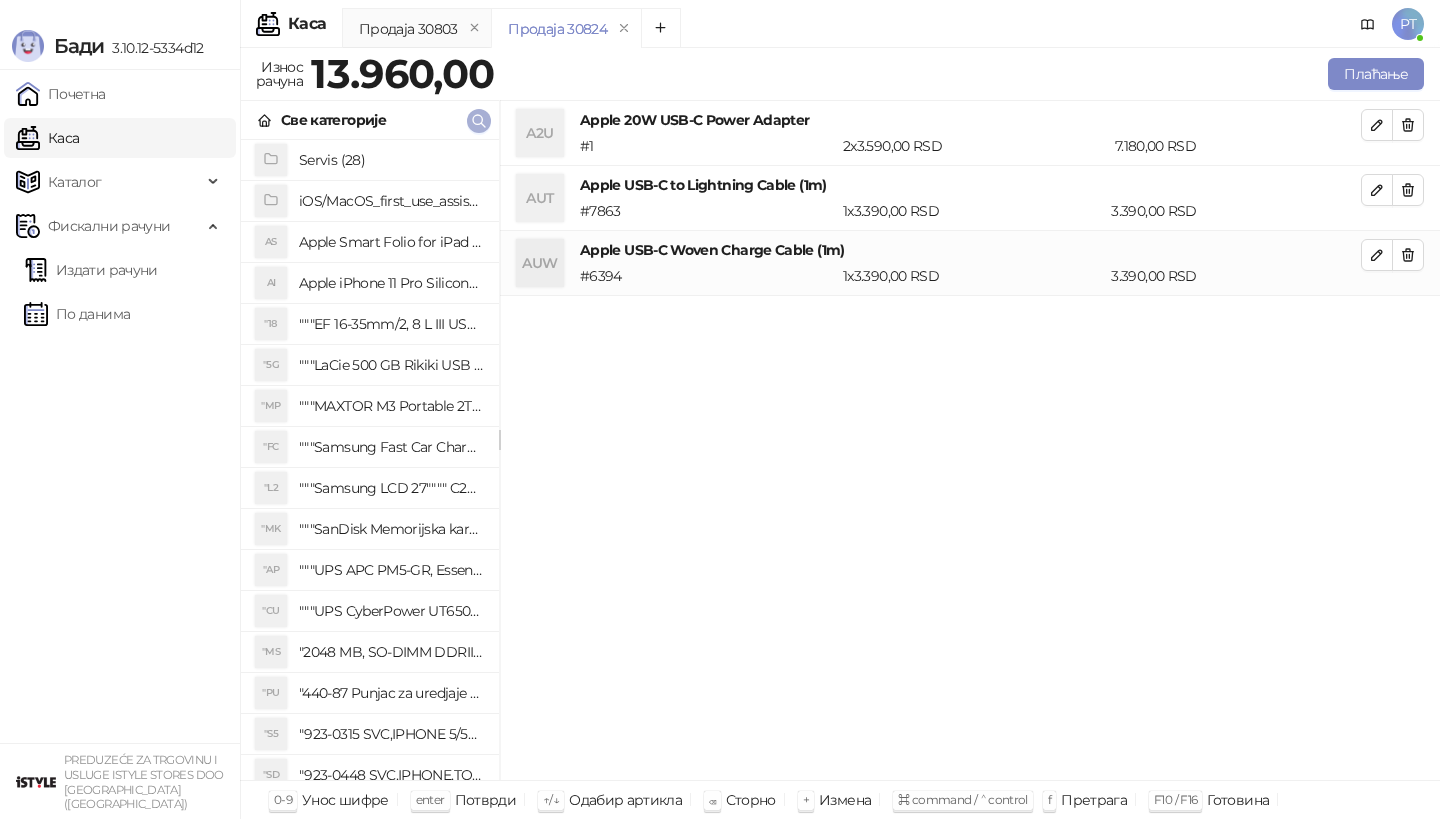 click 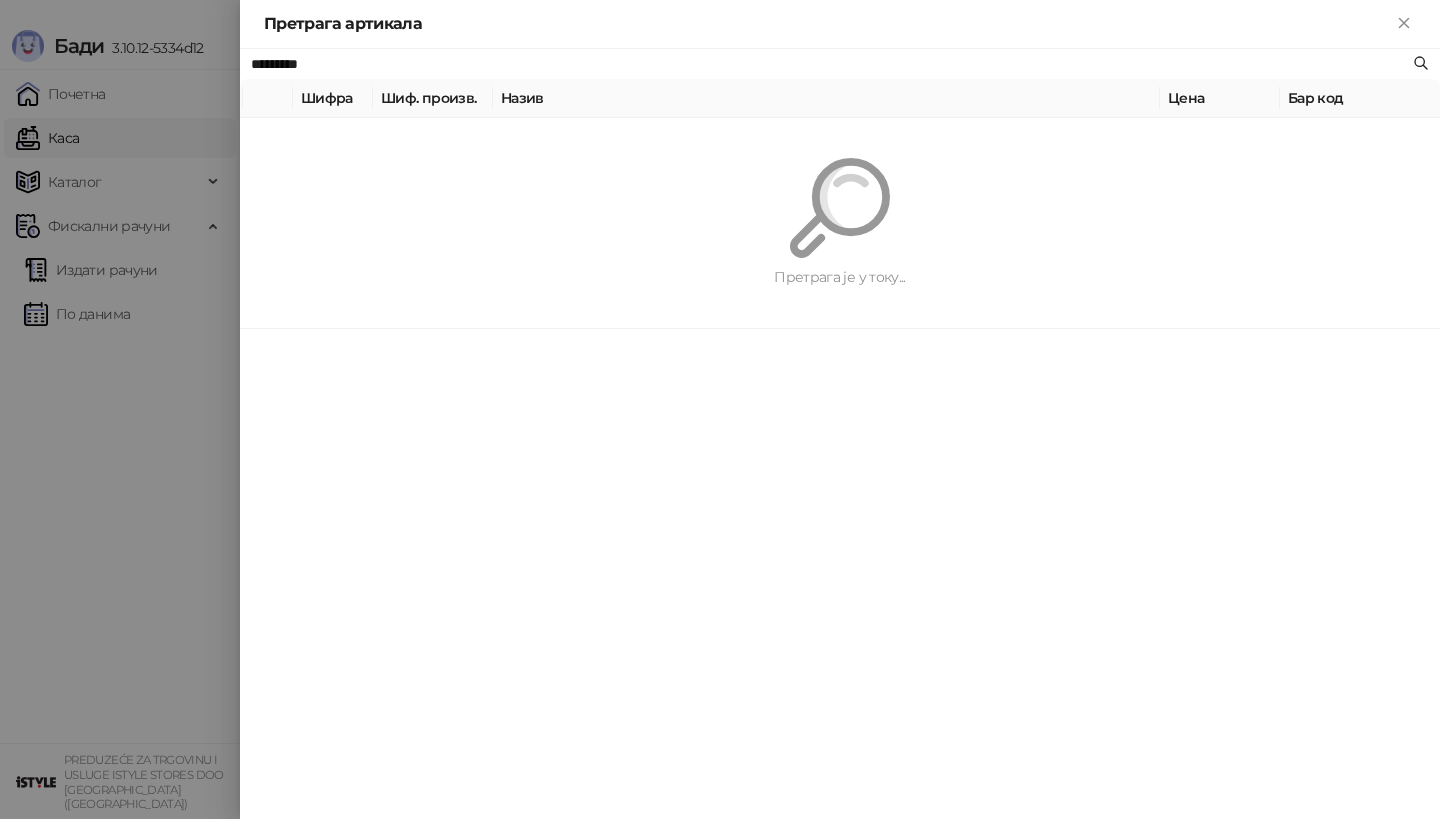 paste on "**********" 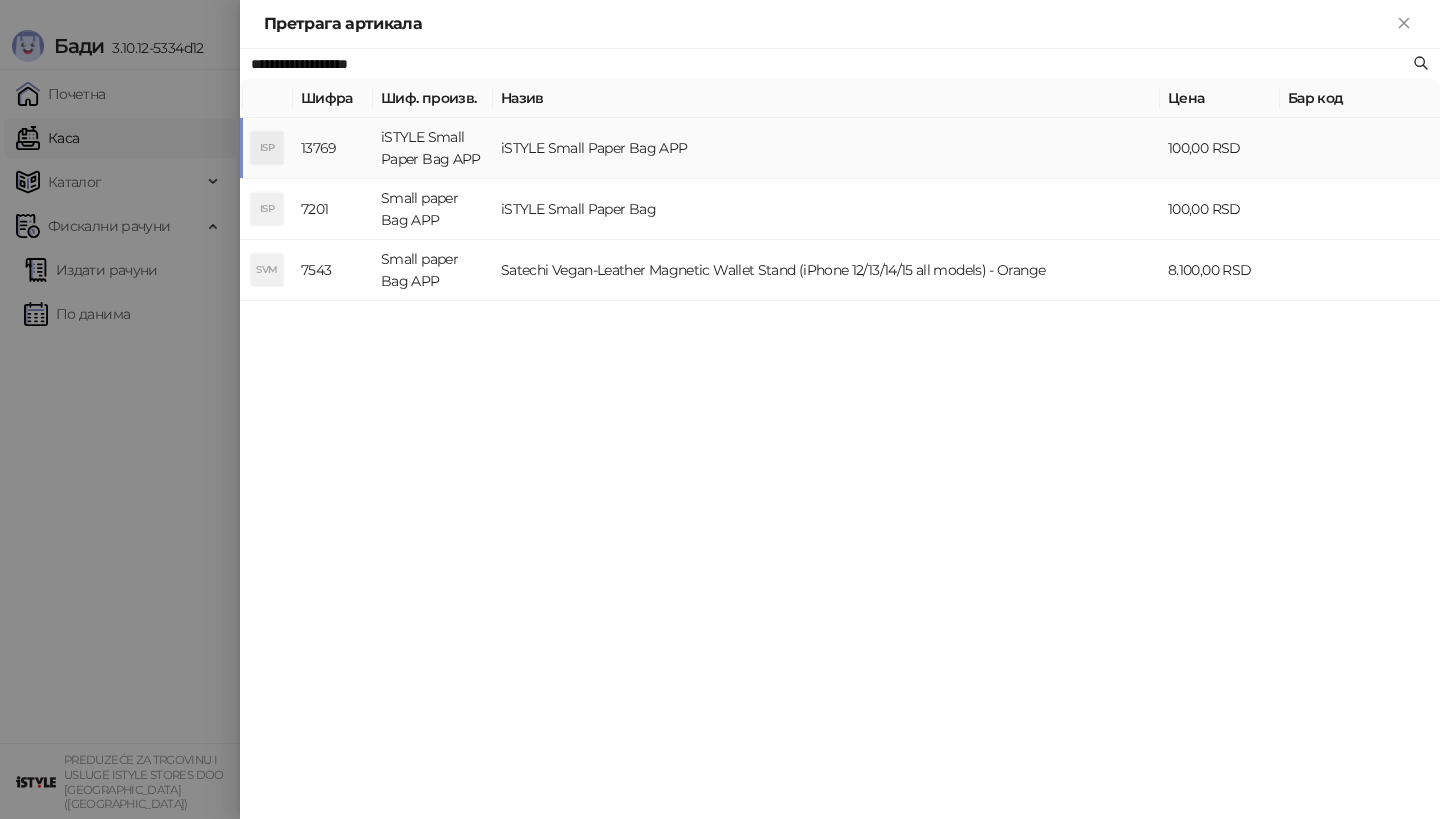 type on "**********" 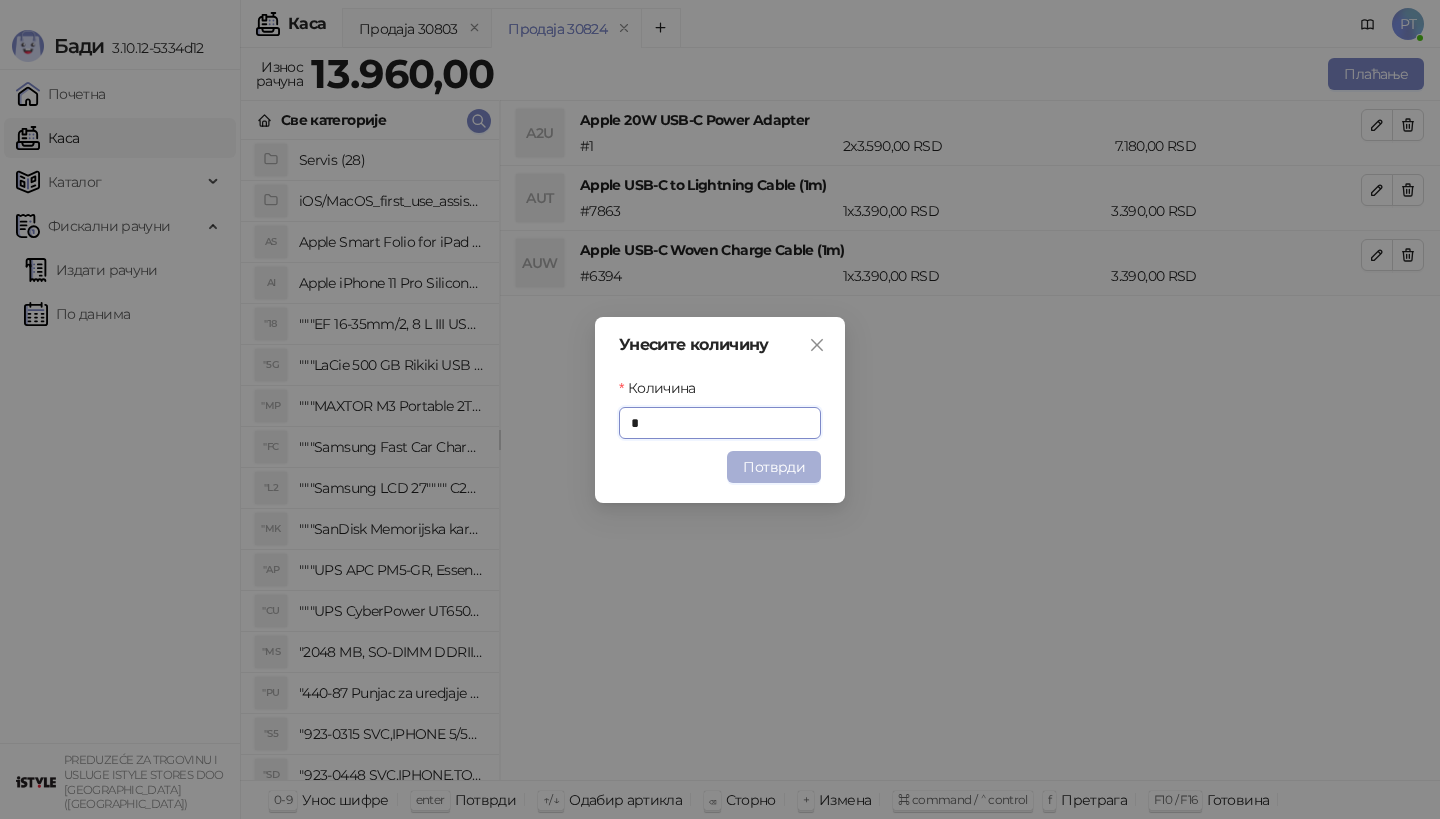 click on "Потврди" at bounding box center [774, 467] 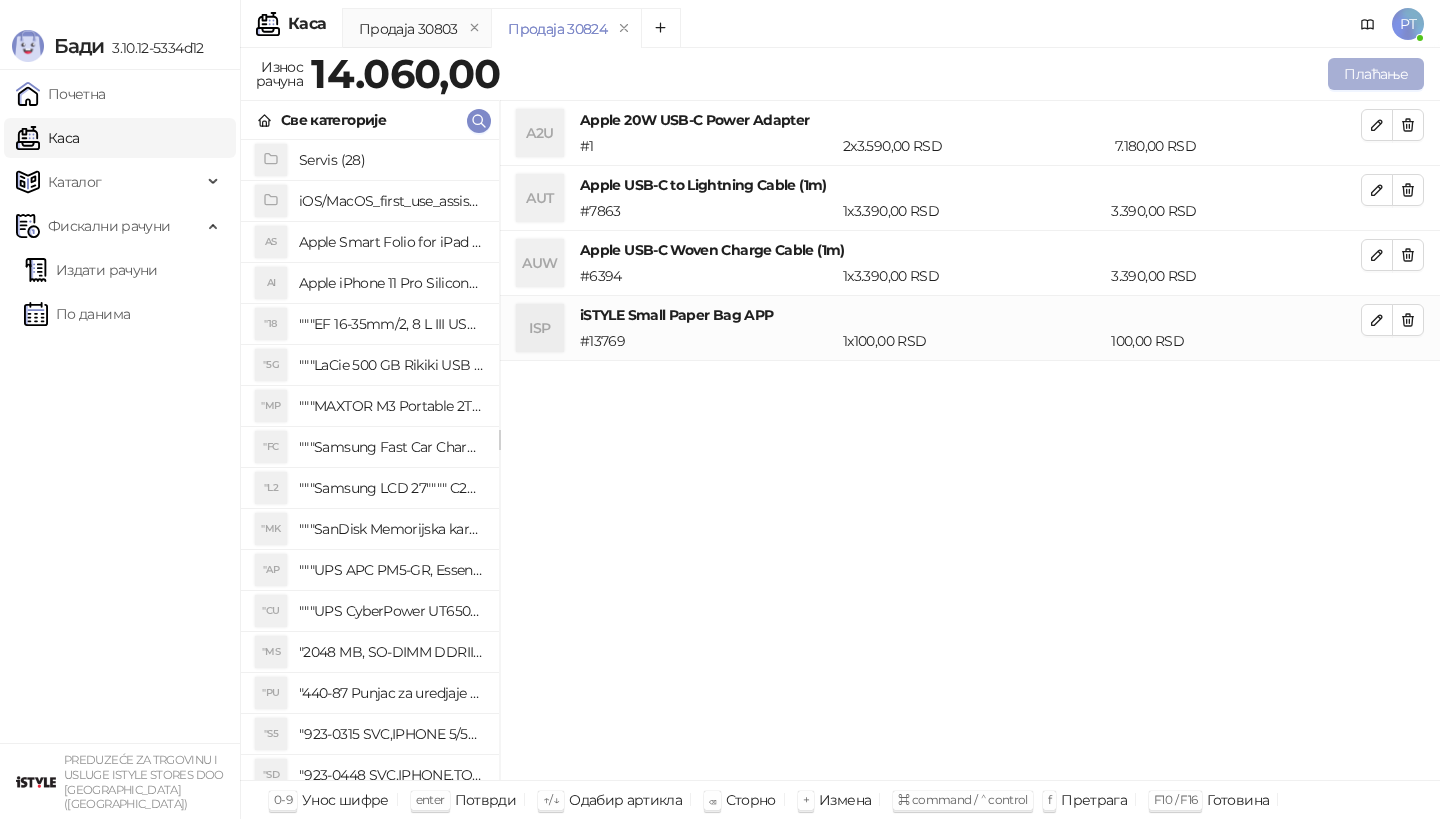 click on "Плаћање" at bounding box center [1376, 74] 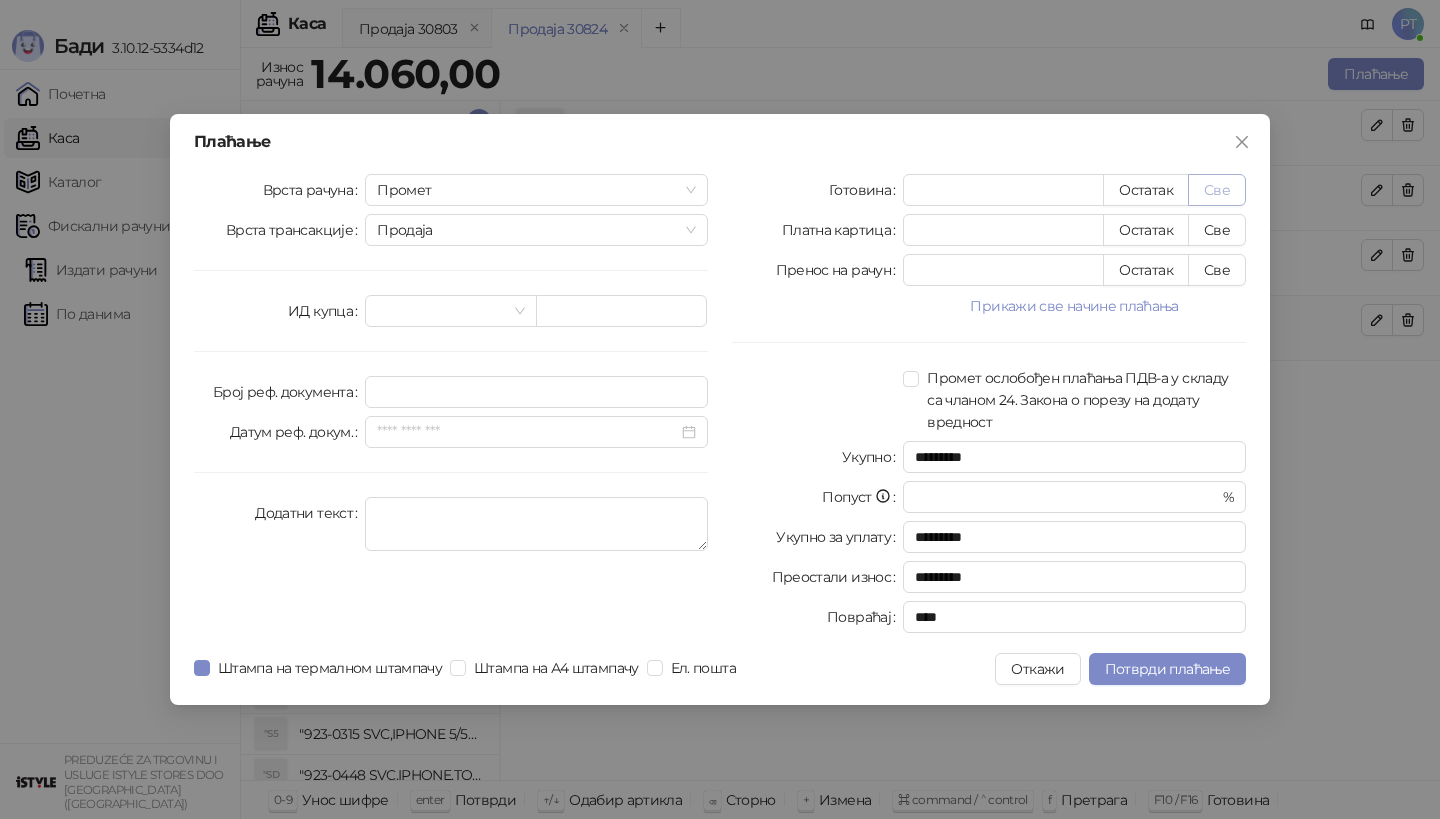 click on "Све" at bounding box center (1217, 190) 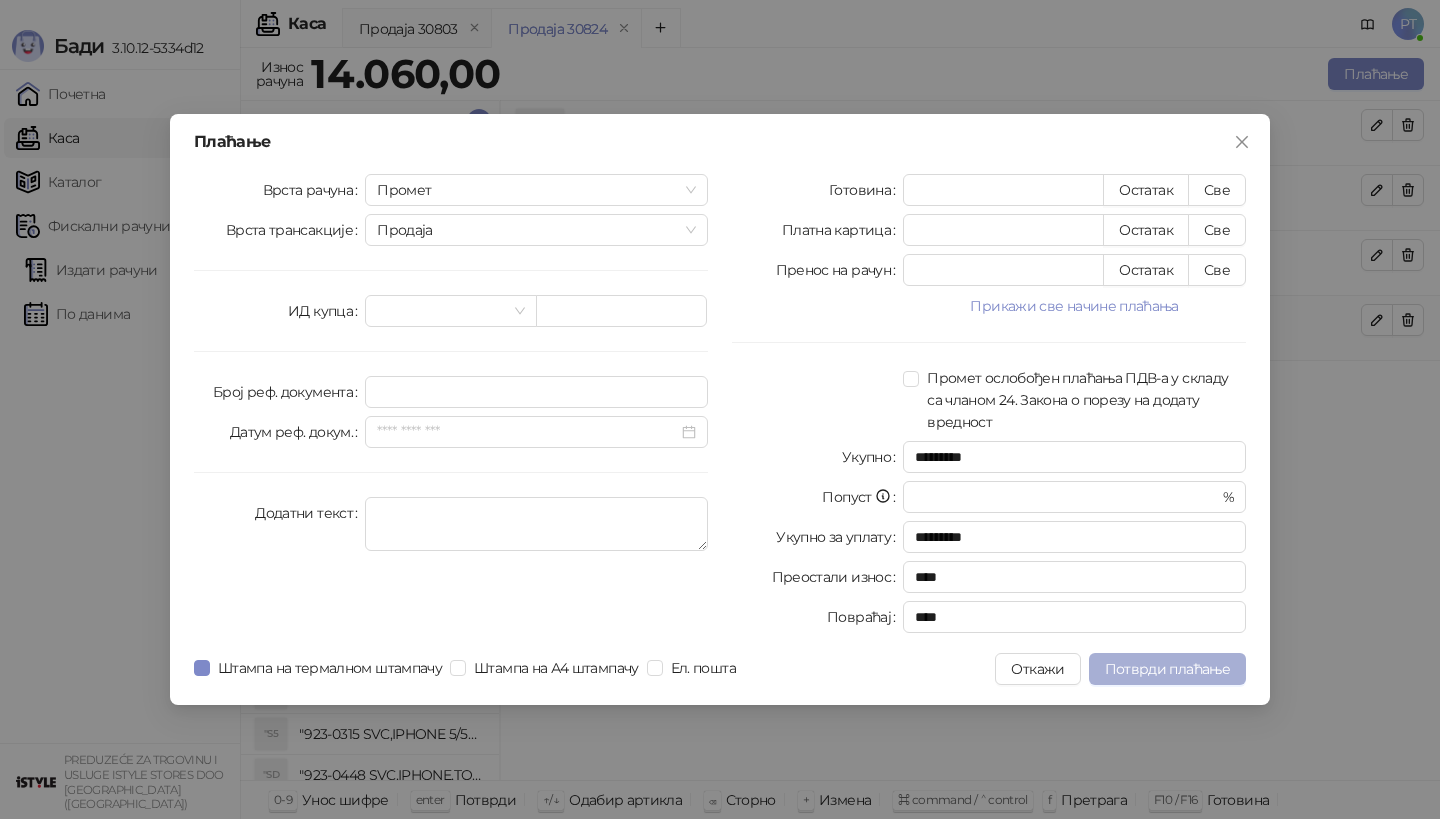 click on "Потврди плаћање" at bounding box center [1167, 669] 